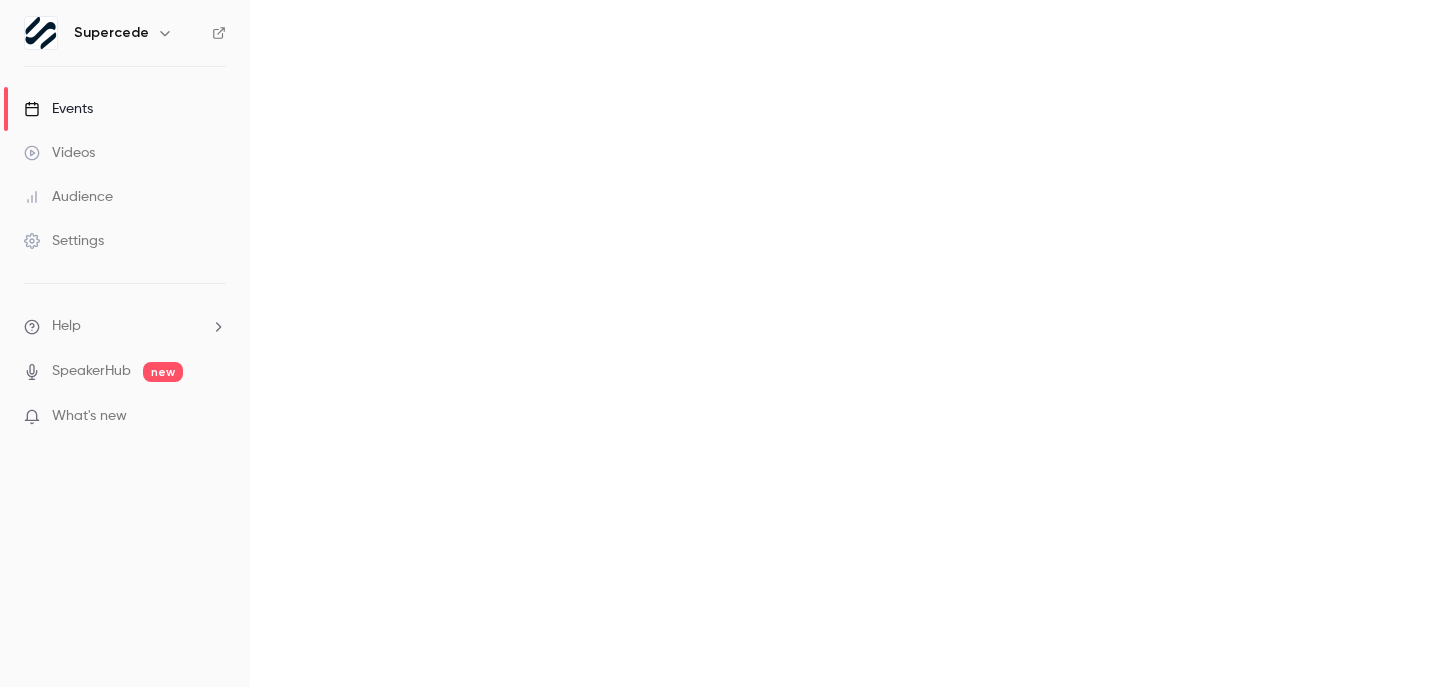 scroll, scrollTop: 0, scrollLeft: 0, axis: both 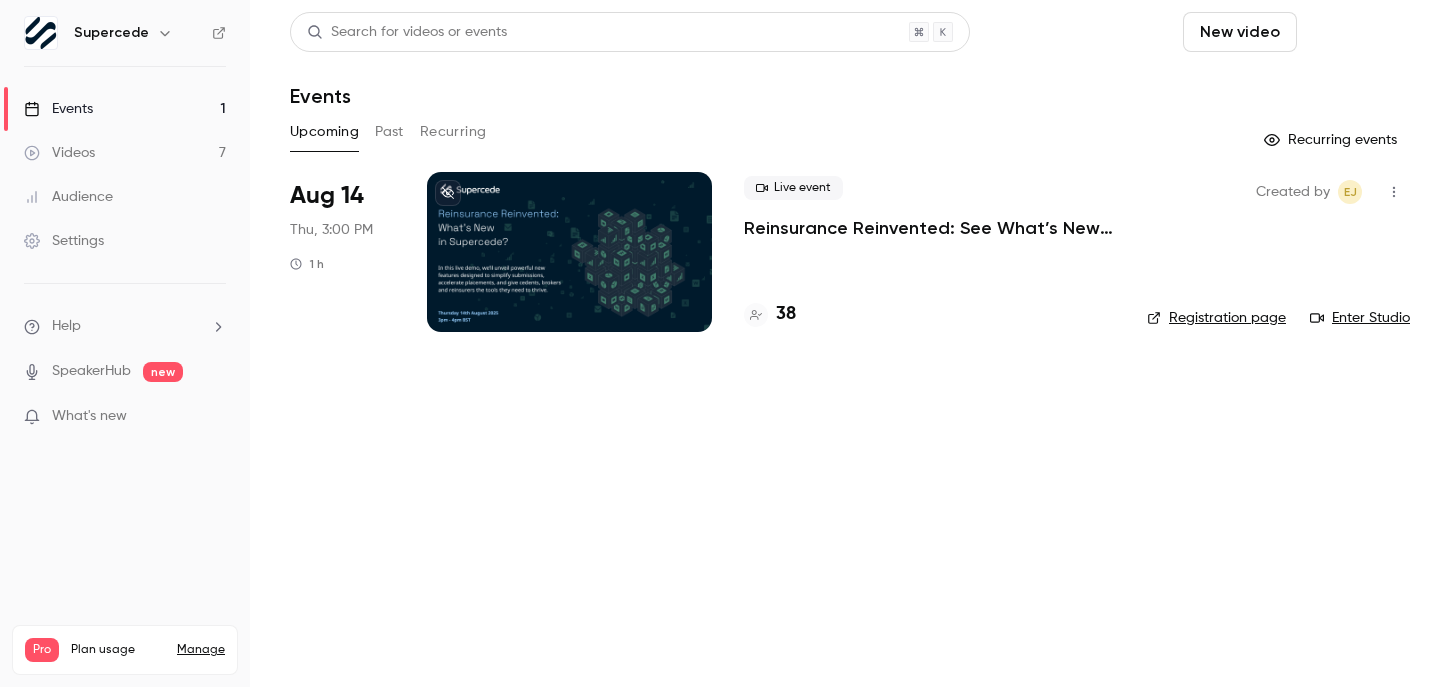 click on "Schedule" at bounding box center (1357, 32) 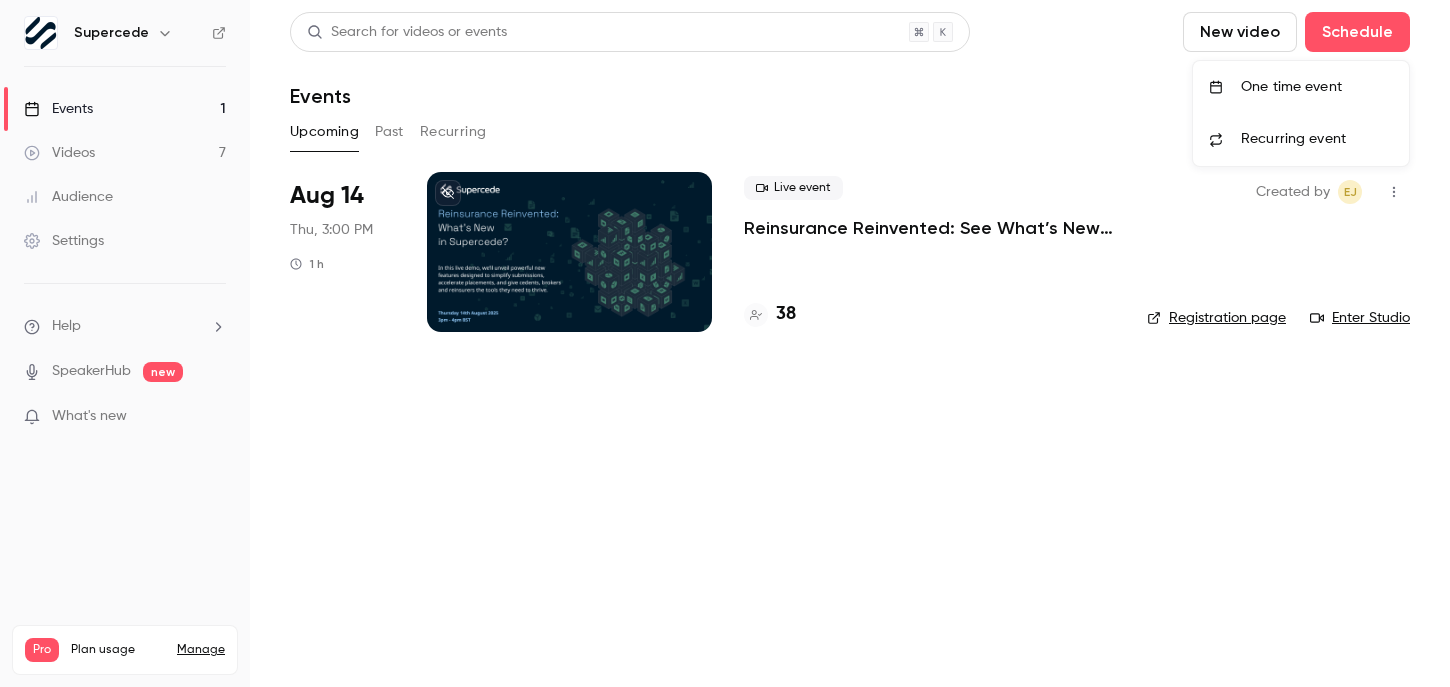 click on "One time event" at bounding box center (1317, 87) 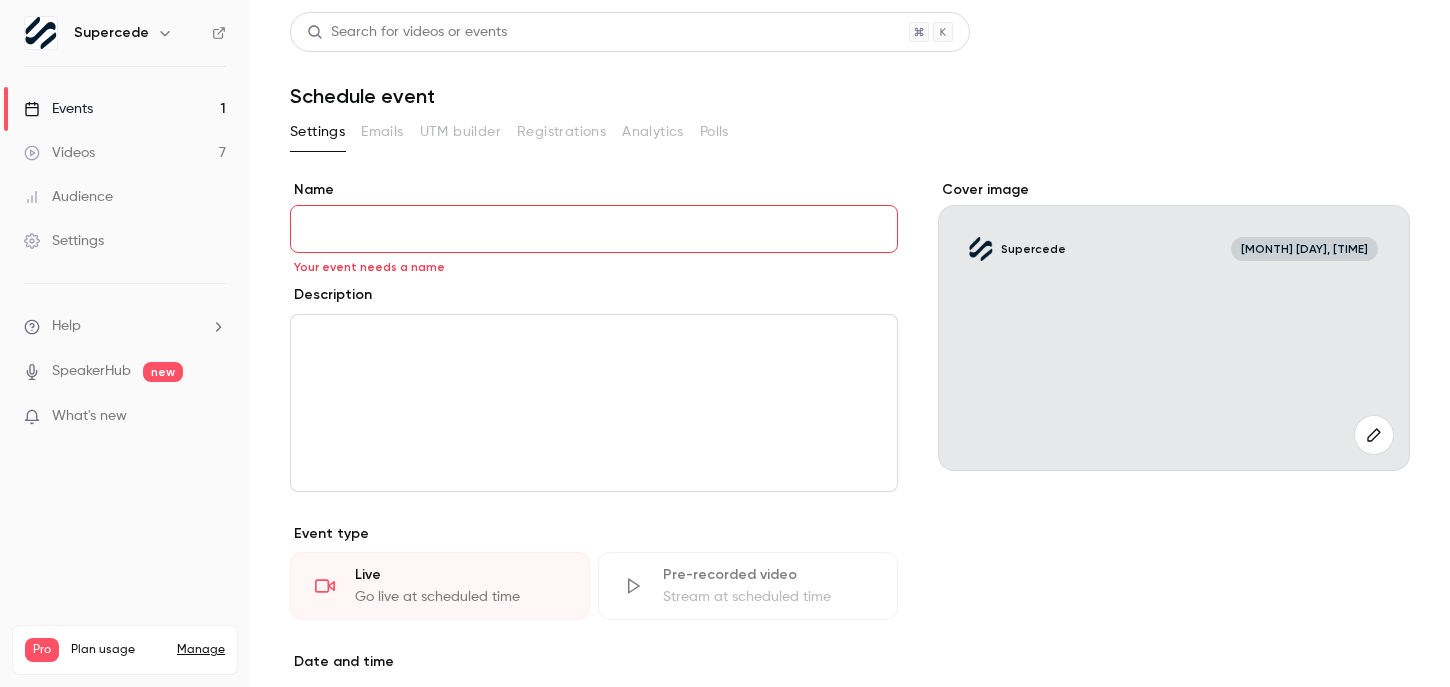 paste on "**********" 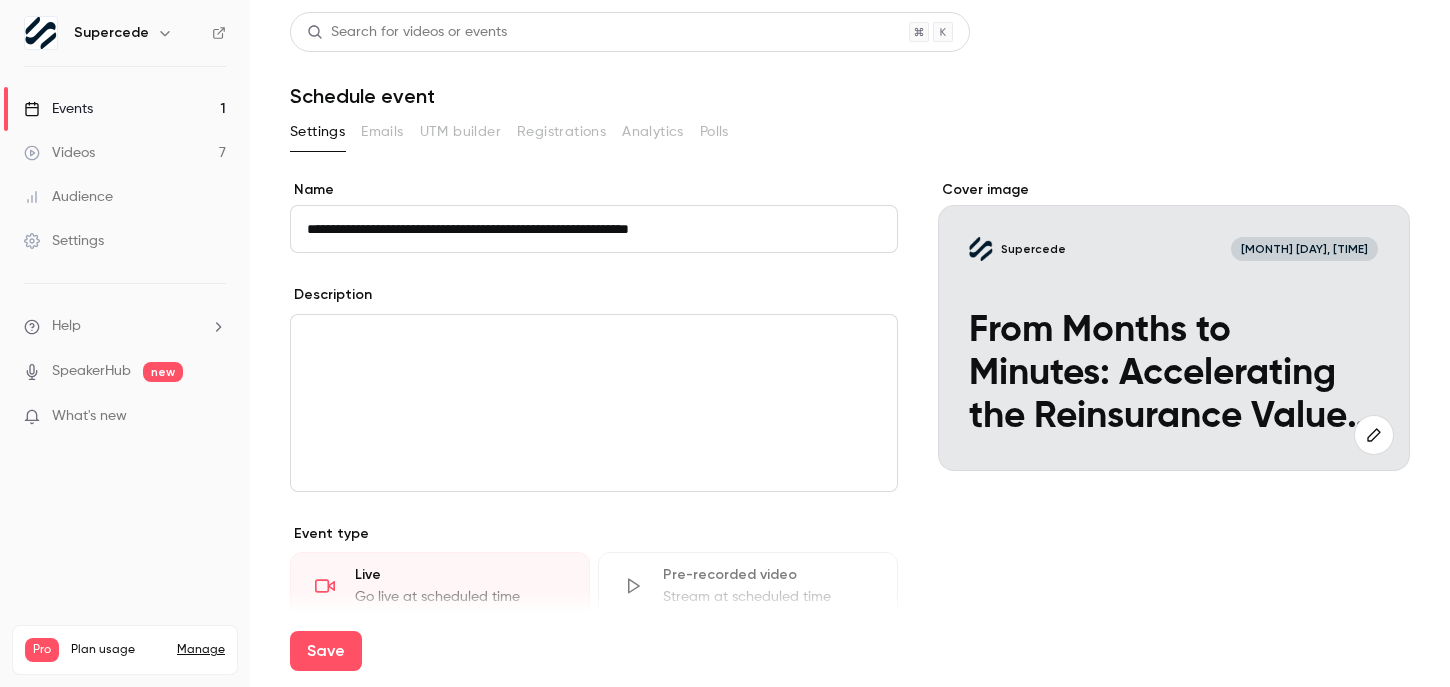 type on "**********" 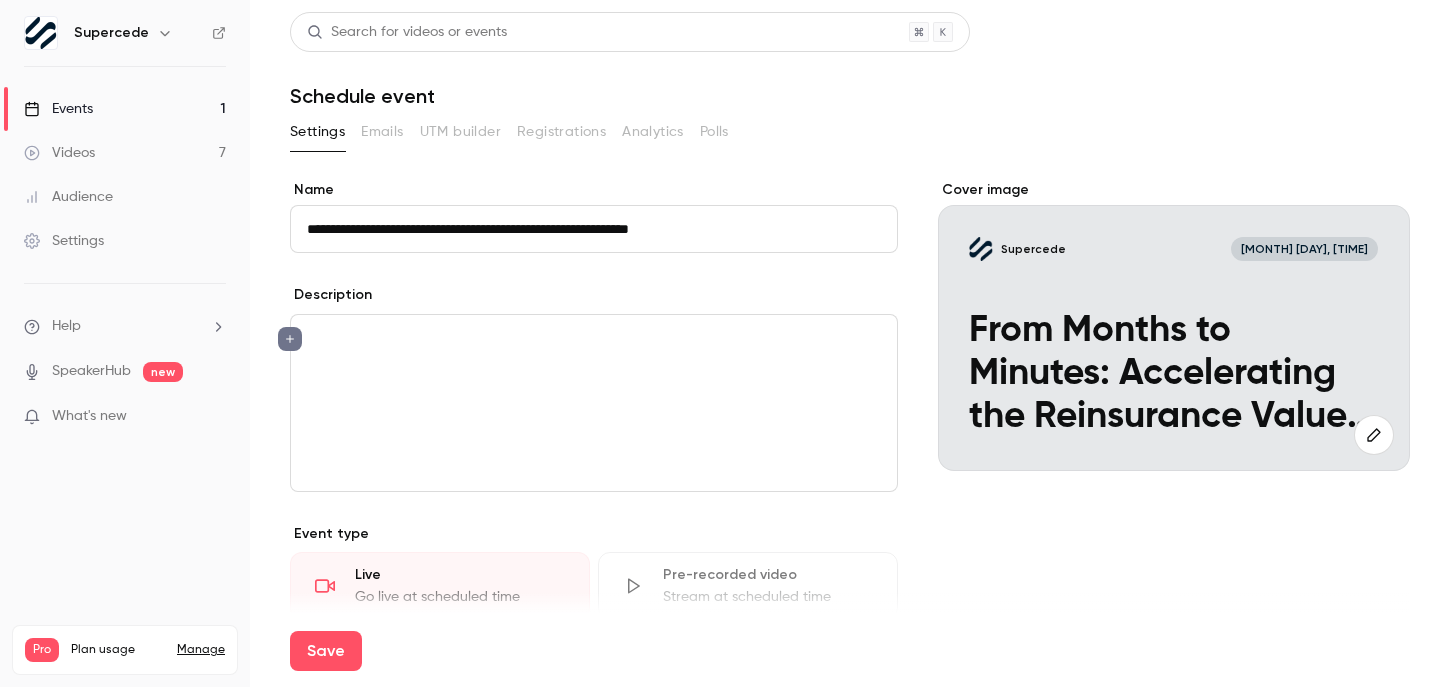scroll, scrollTop: 0, scrollLeft: 0, axis: both 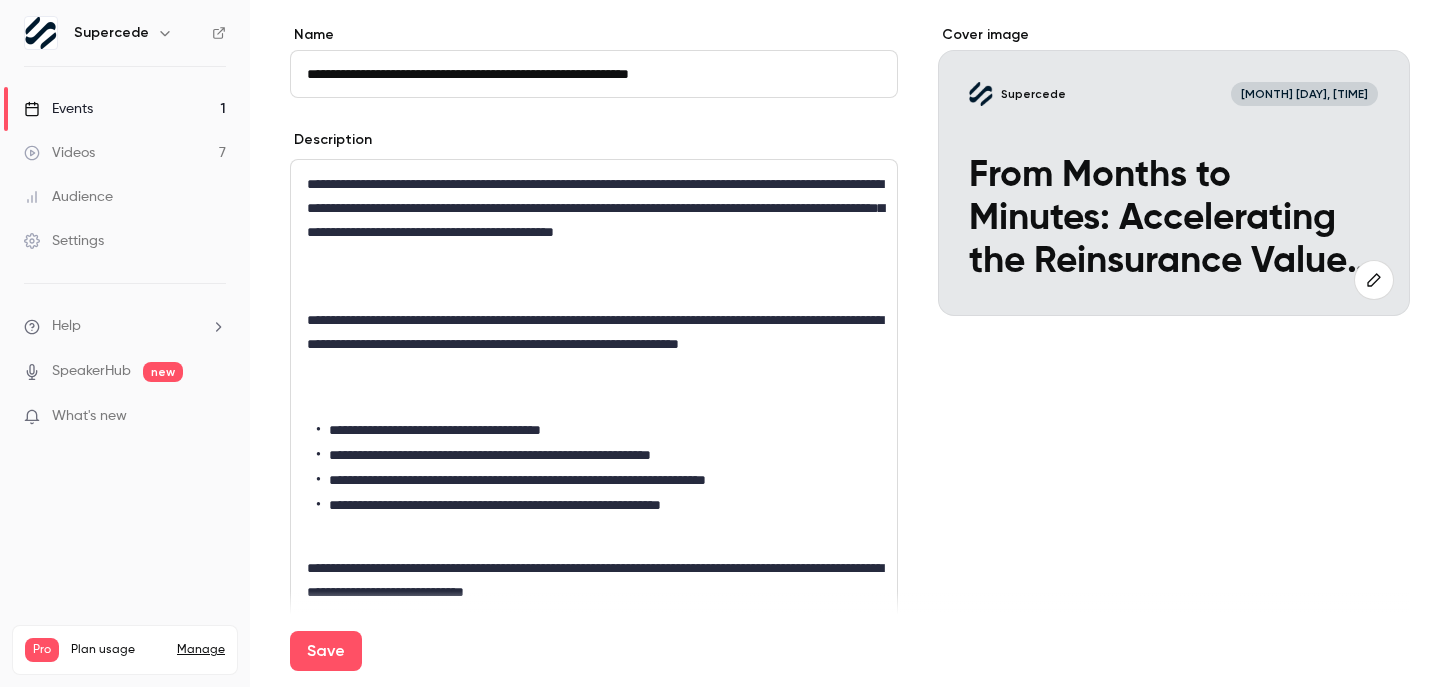 click at bounding box center (594, 400) 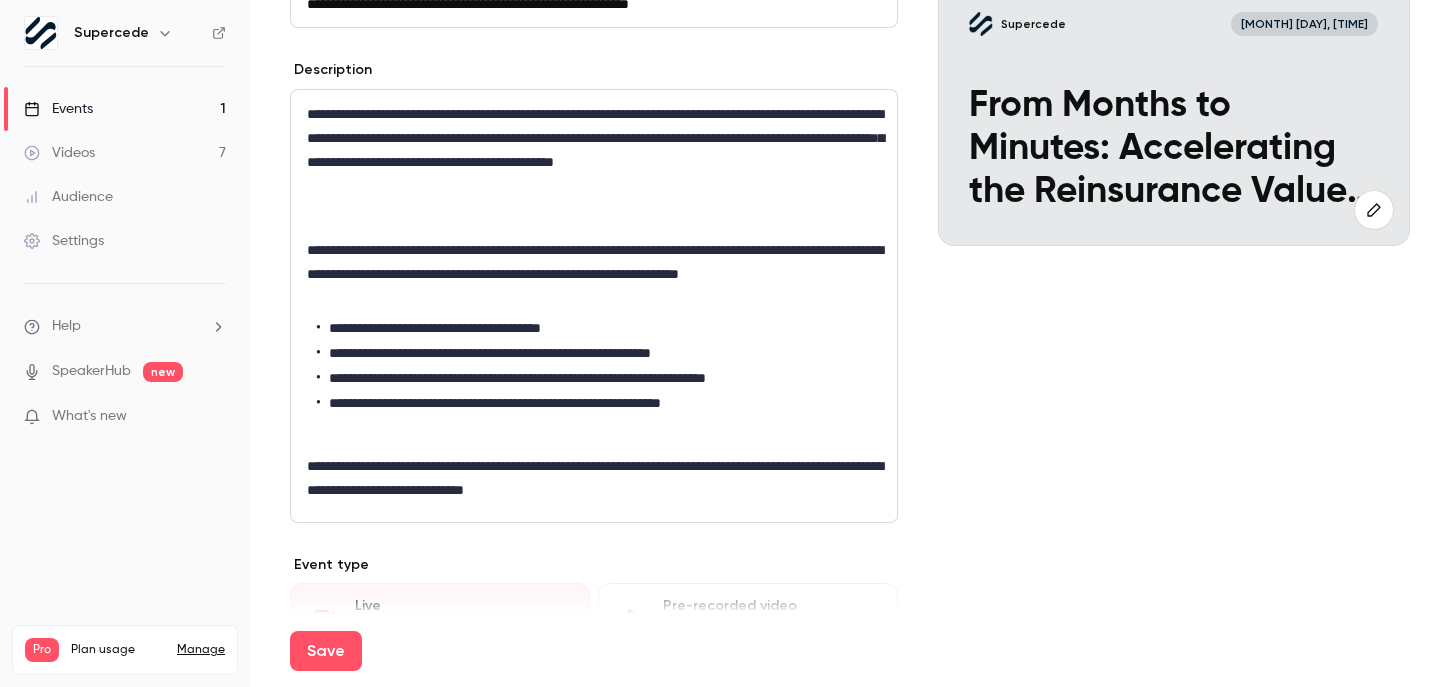 scroll, scrollTop: 227, scrollLeft: 0, axis: vertical 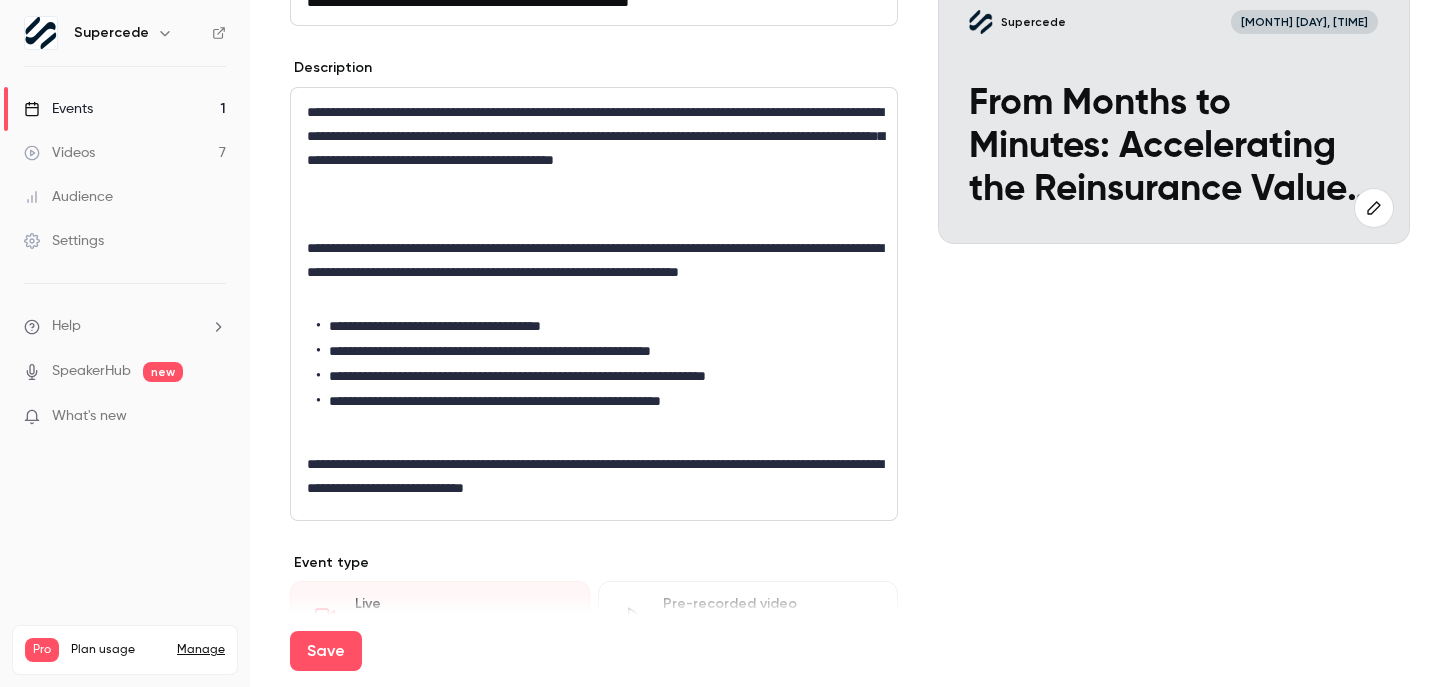 click on "**********" at bounding box center [594, 476] 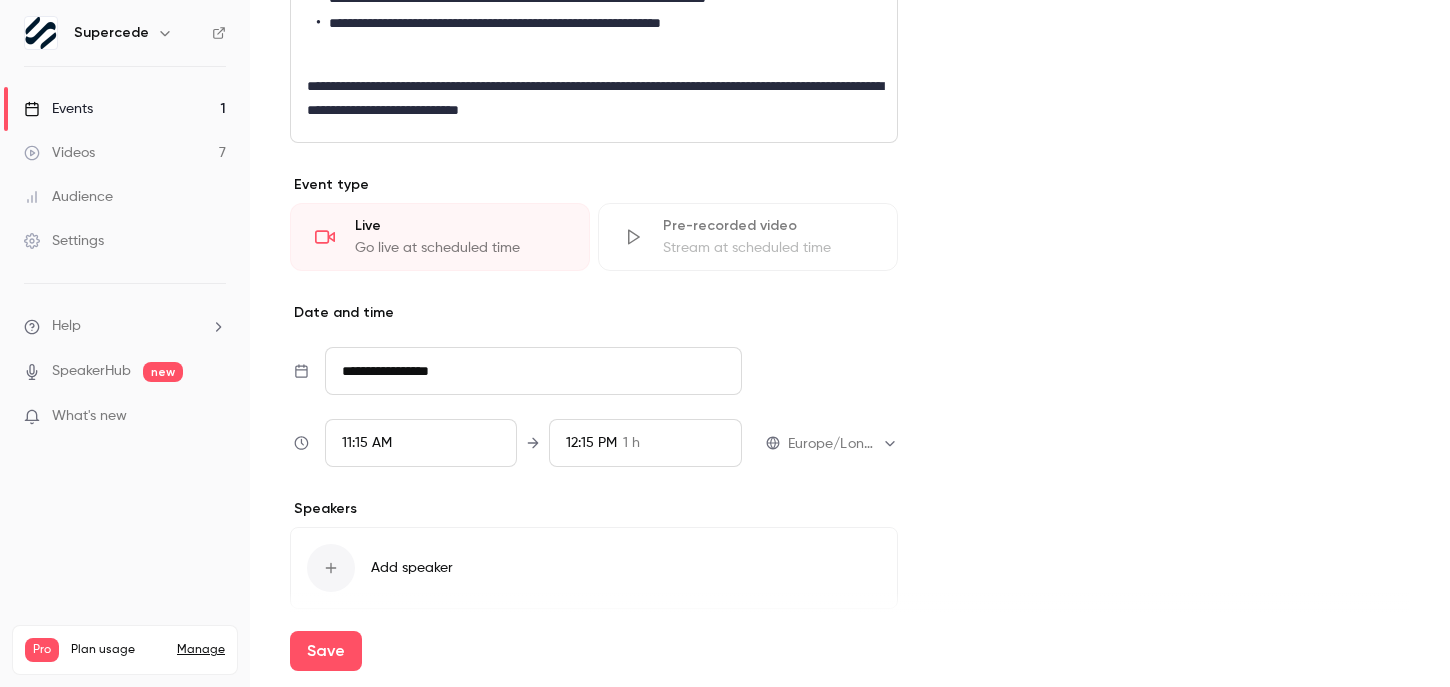 scroll, scrollTop: 612, scrollLeft: 0, axis: vertical 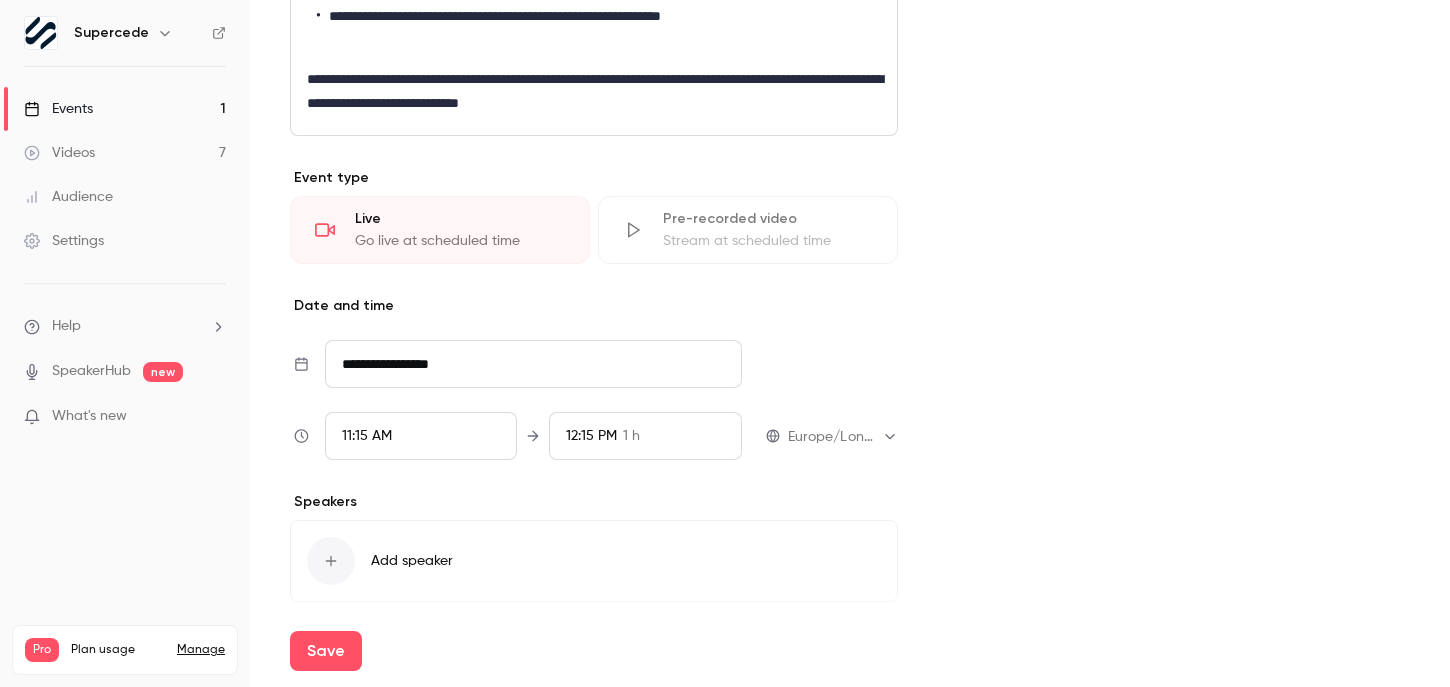 click on "**********" at bounding box center (533, 364) 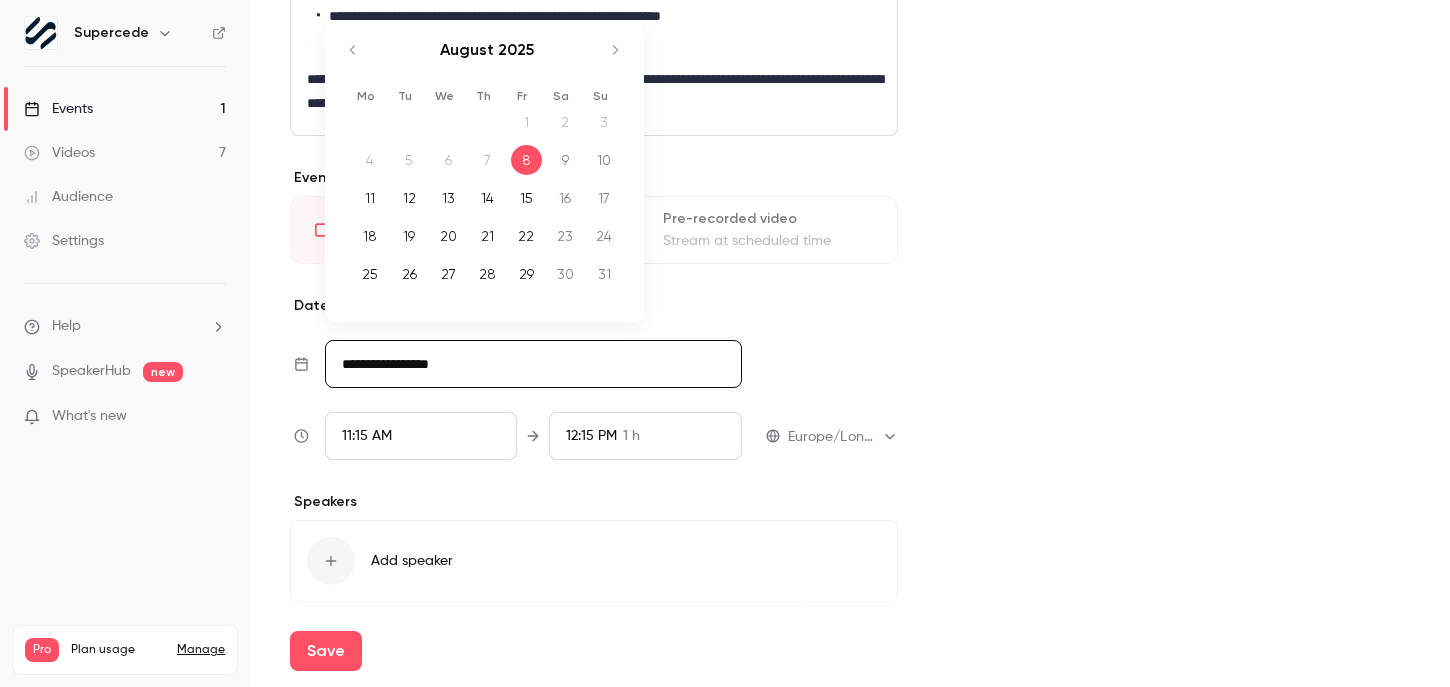 click 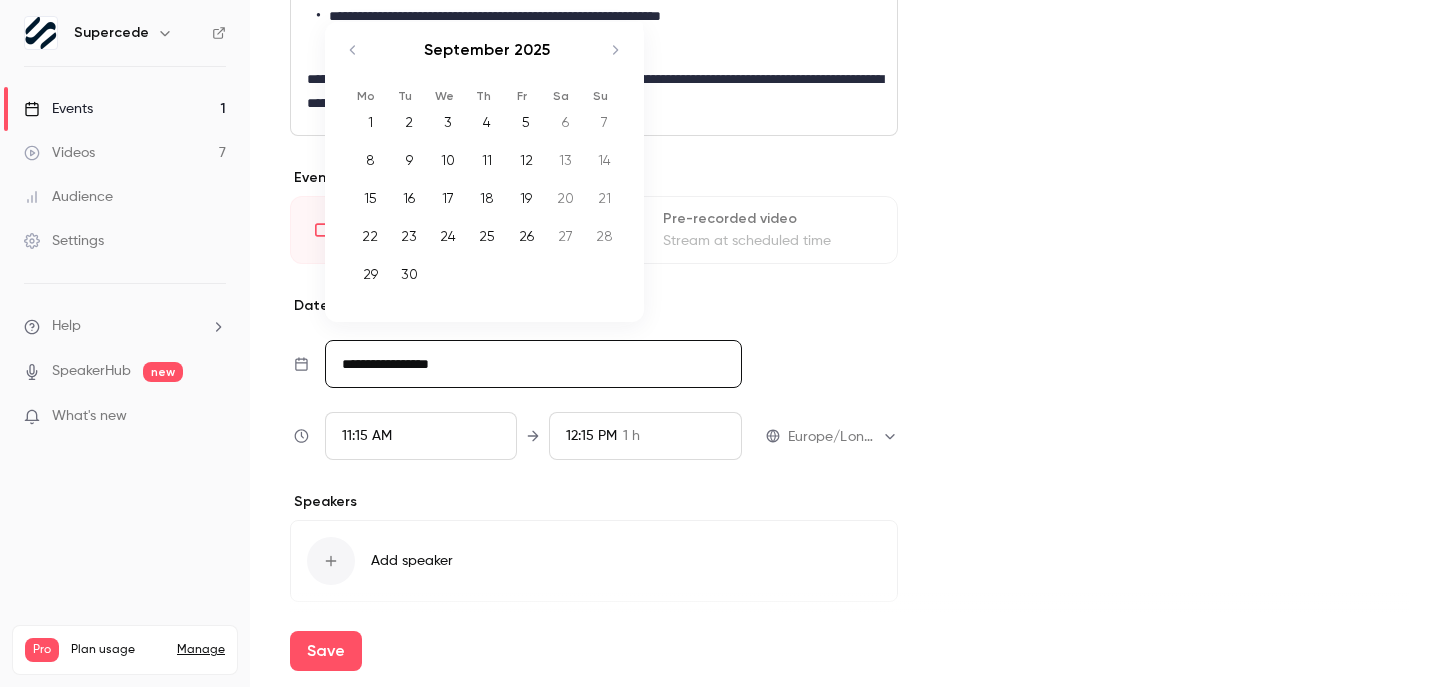 click on "3" at bounding box center (448, 122) 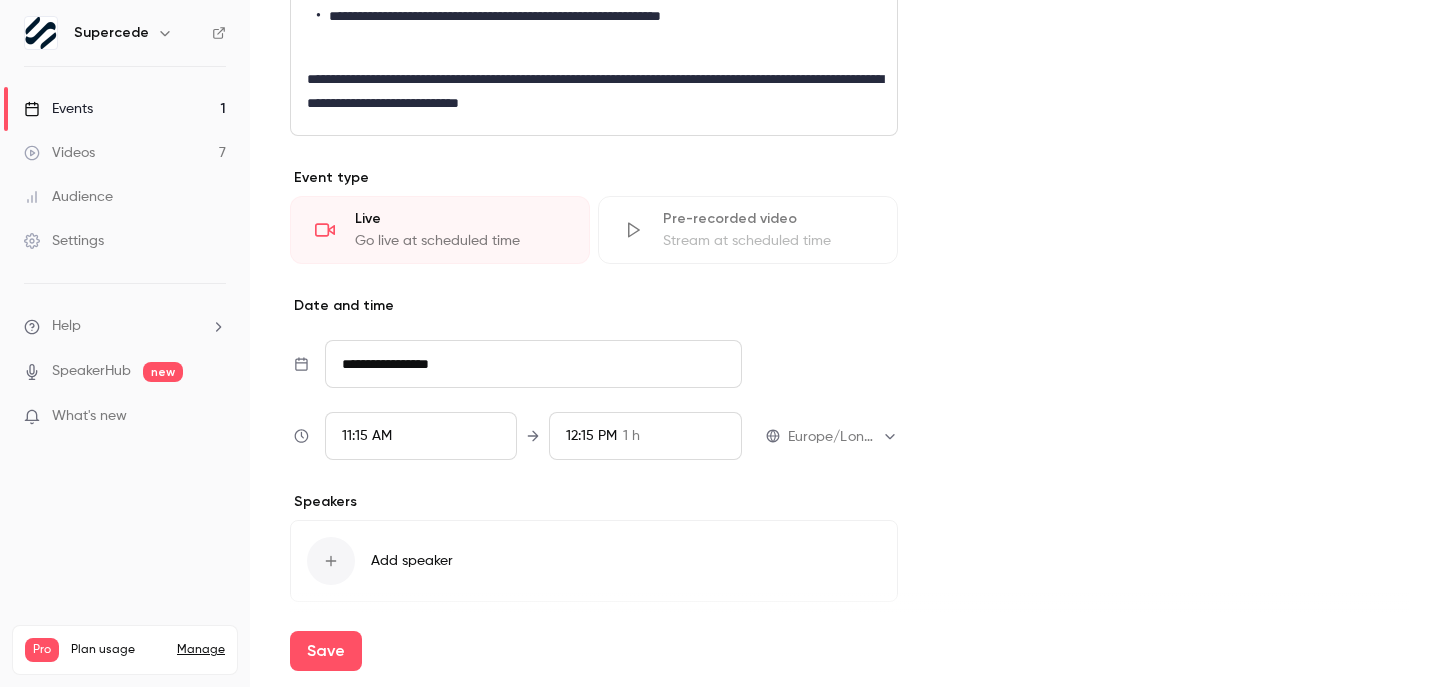 click on "11:15 AM" at bounding box center (421, 436) 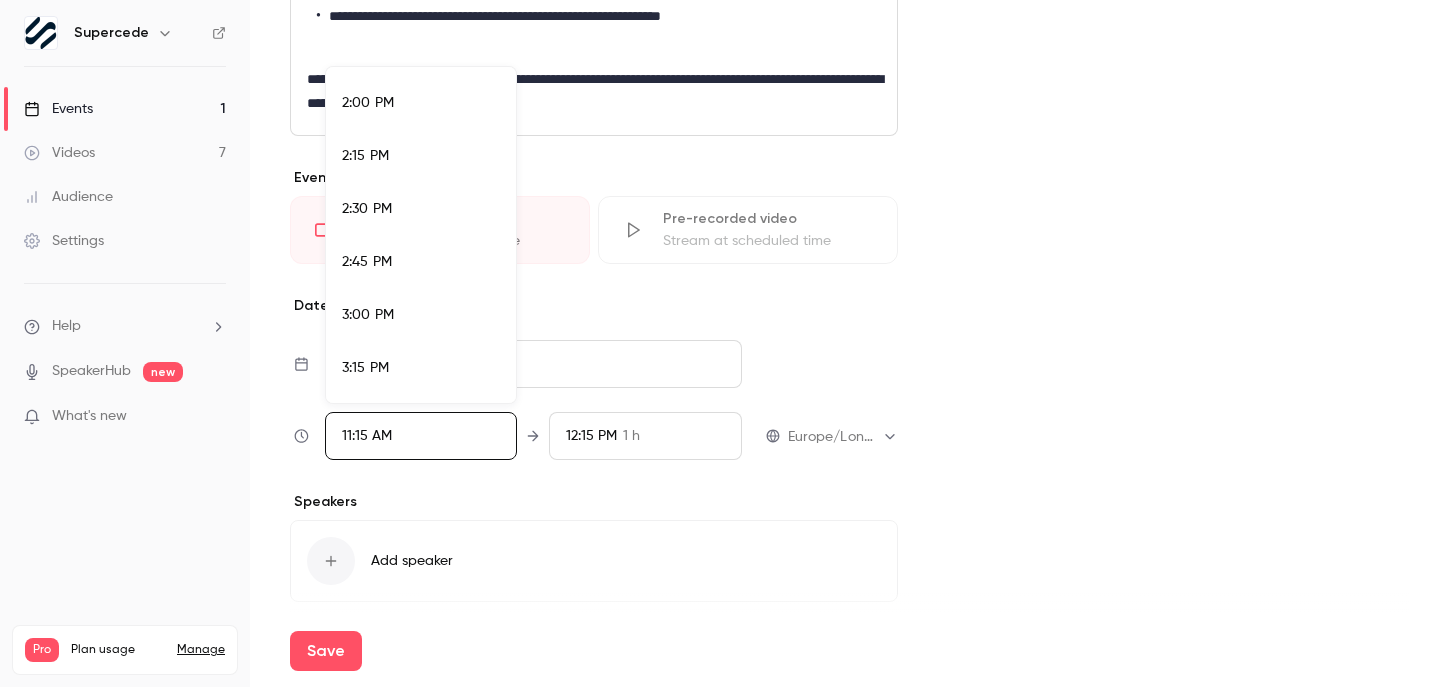 scroll, scrollTop: 2964, scrollLeft: 0, axis: vertical 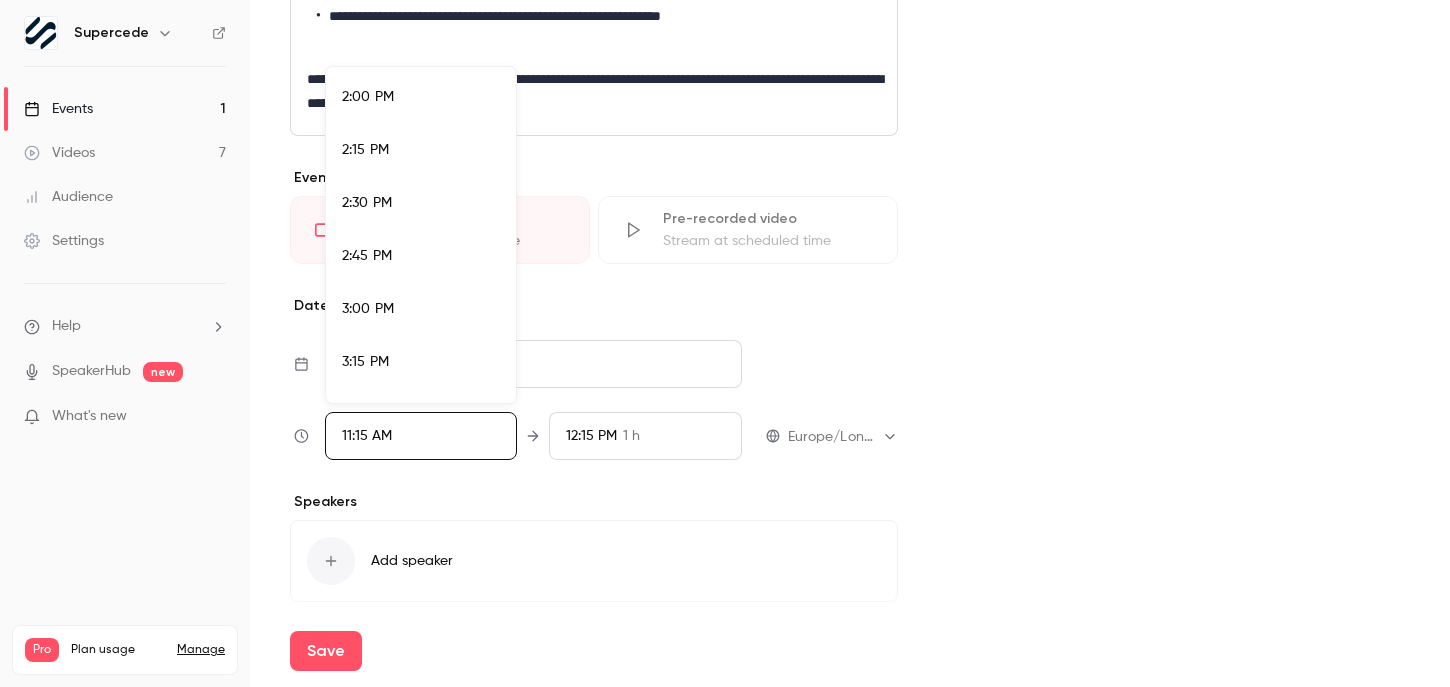 click on "3:00 PM" at bounding box center (421, 309) 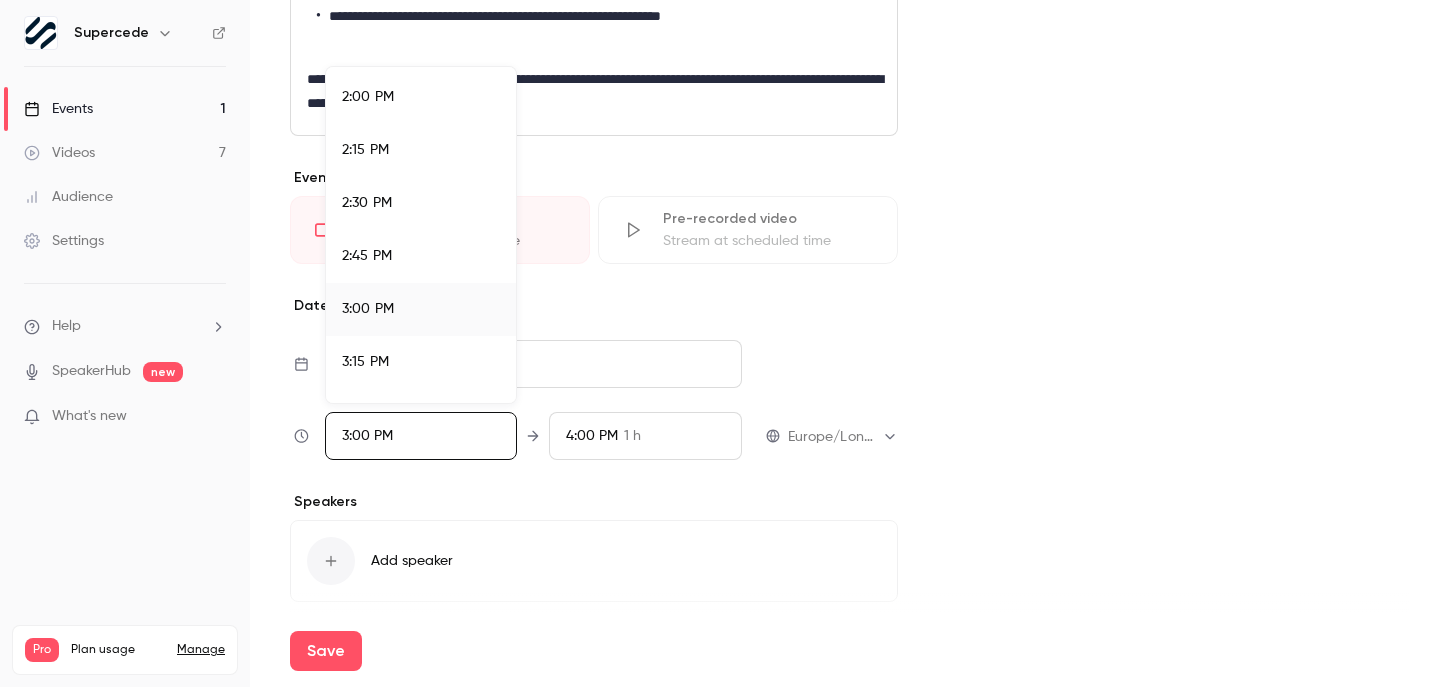 click at bounding box center (725, 343) 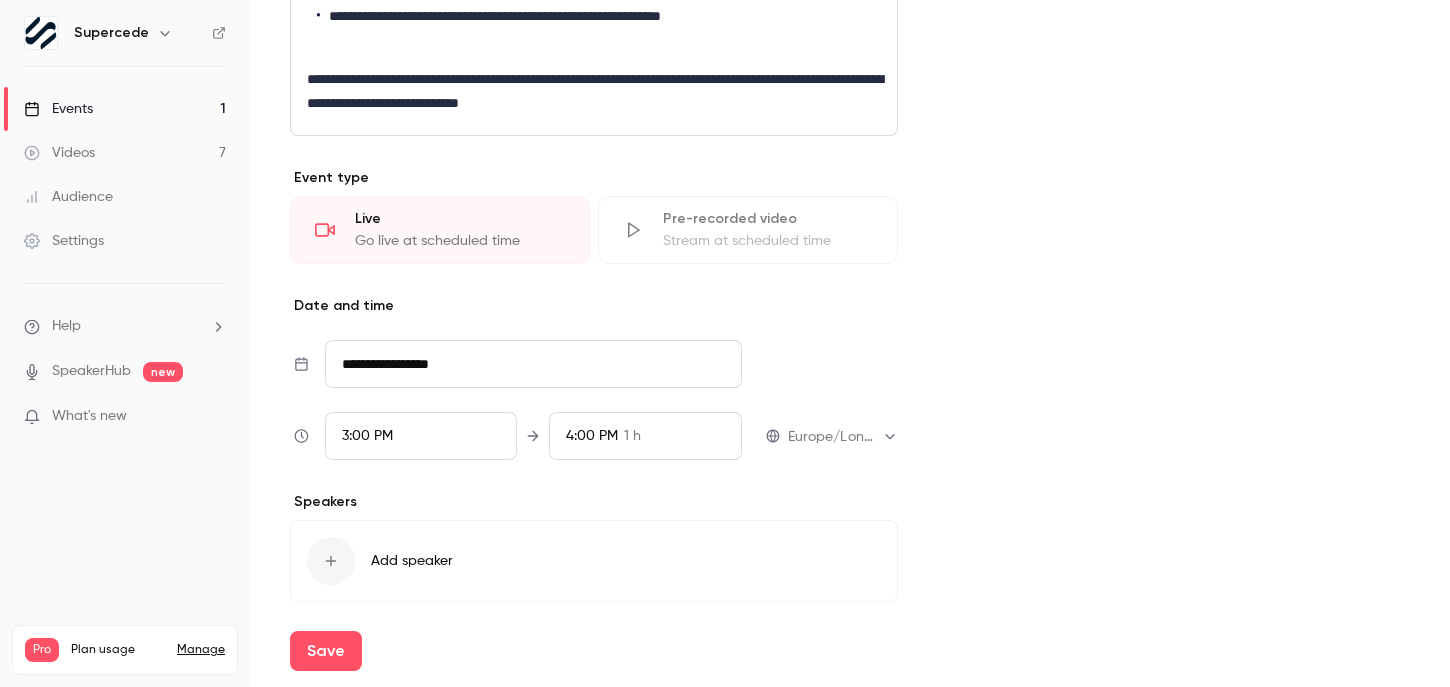 scroll, scrollTop: 2243, scrollLeft: 0, axis: vertical 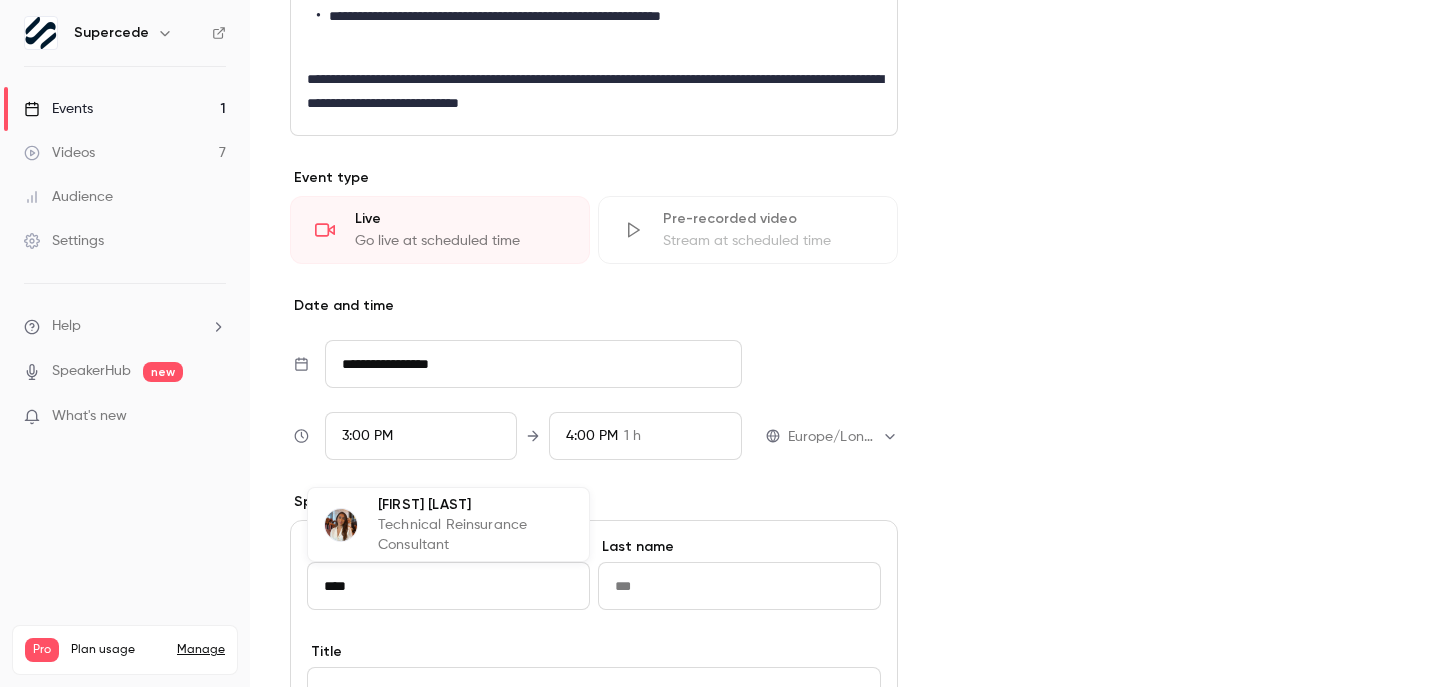 click on "Technical Reinsurance Consultant" at bounding box center [475, 535] 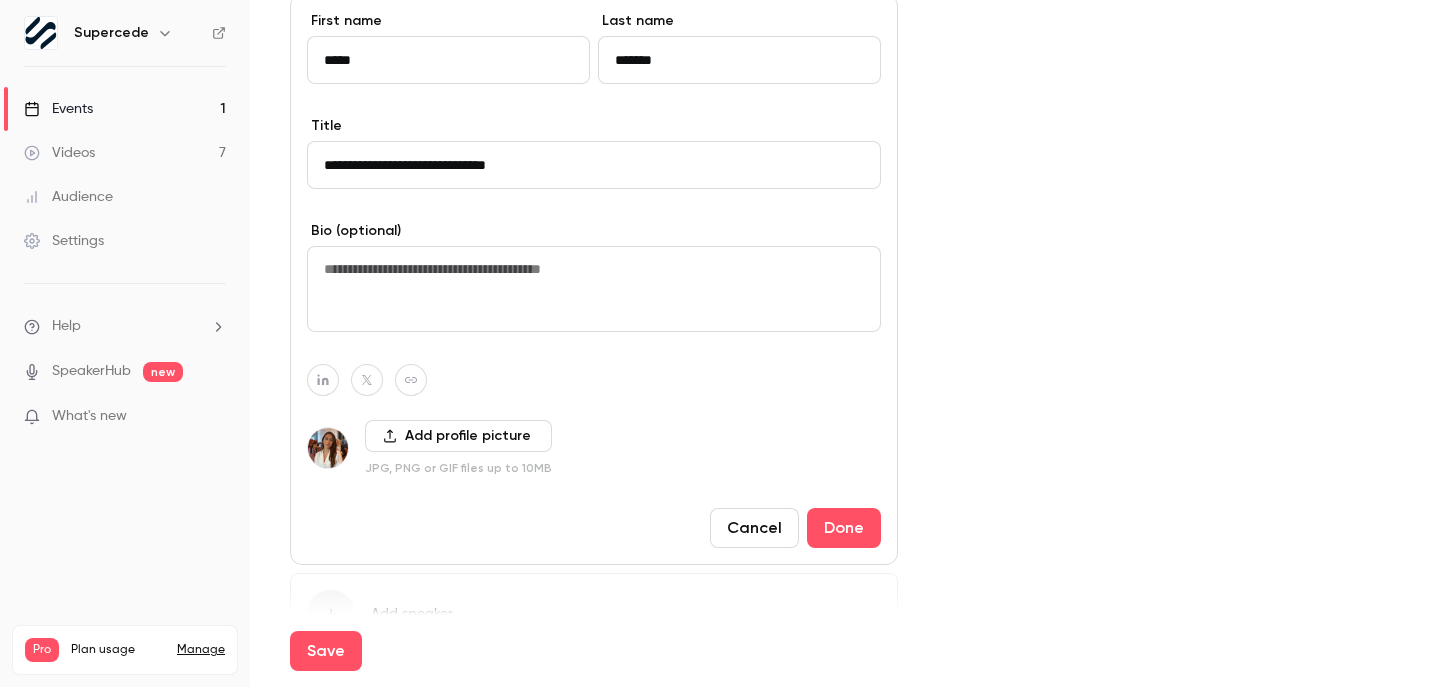 scroll, scrollTop: 1172, scrollLeft: 0, axis: vertical 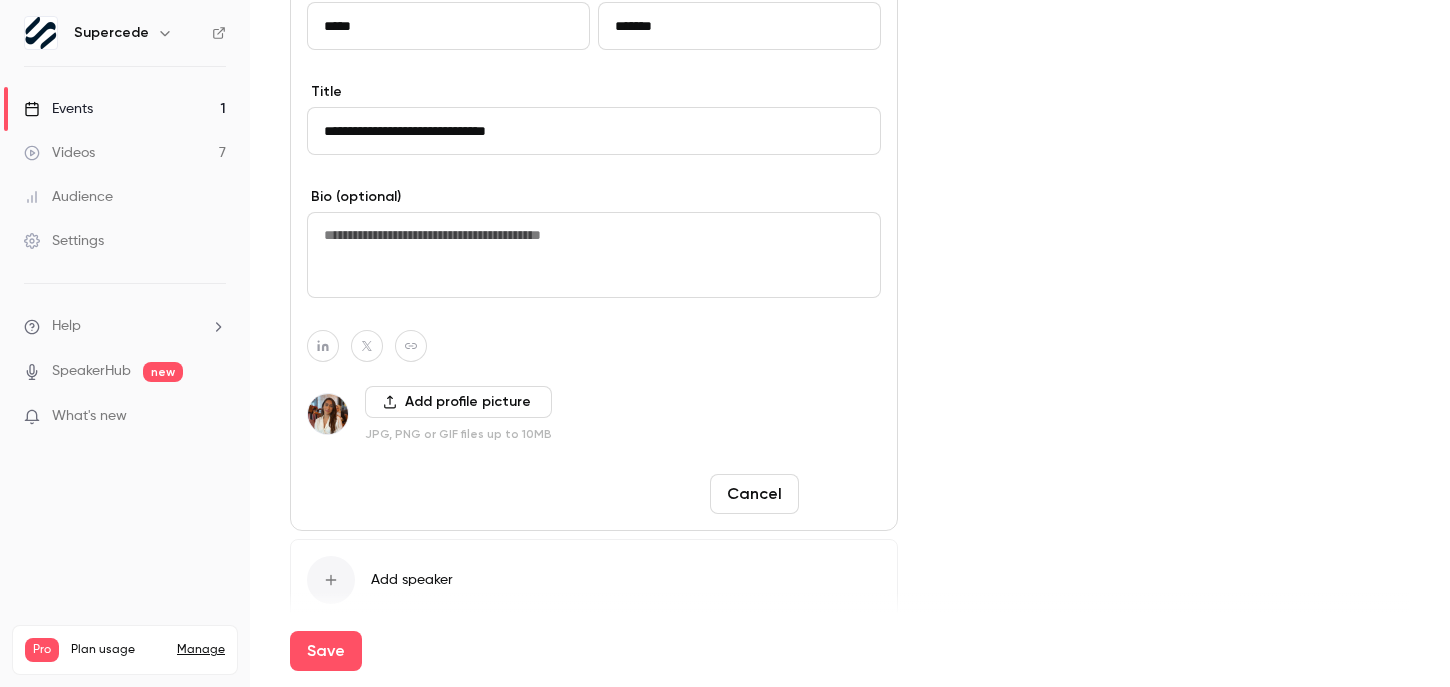 click on "Done" at bounding box center (844, 494) 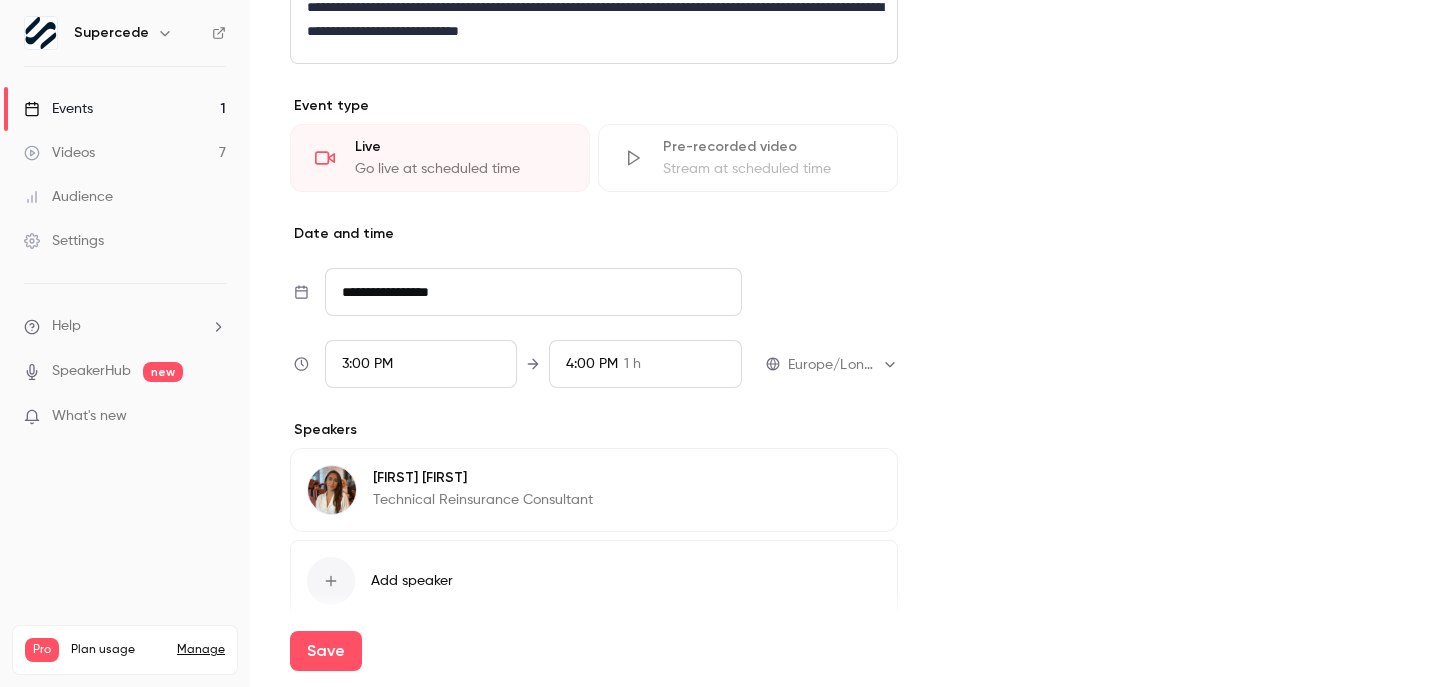 scroll, scrollTop: 754, scrollLeft: 0, axis: vertical 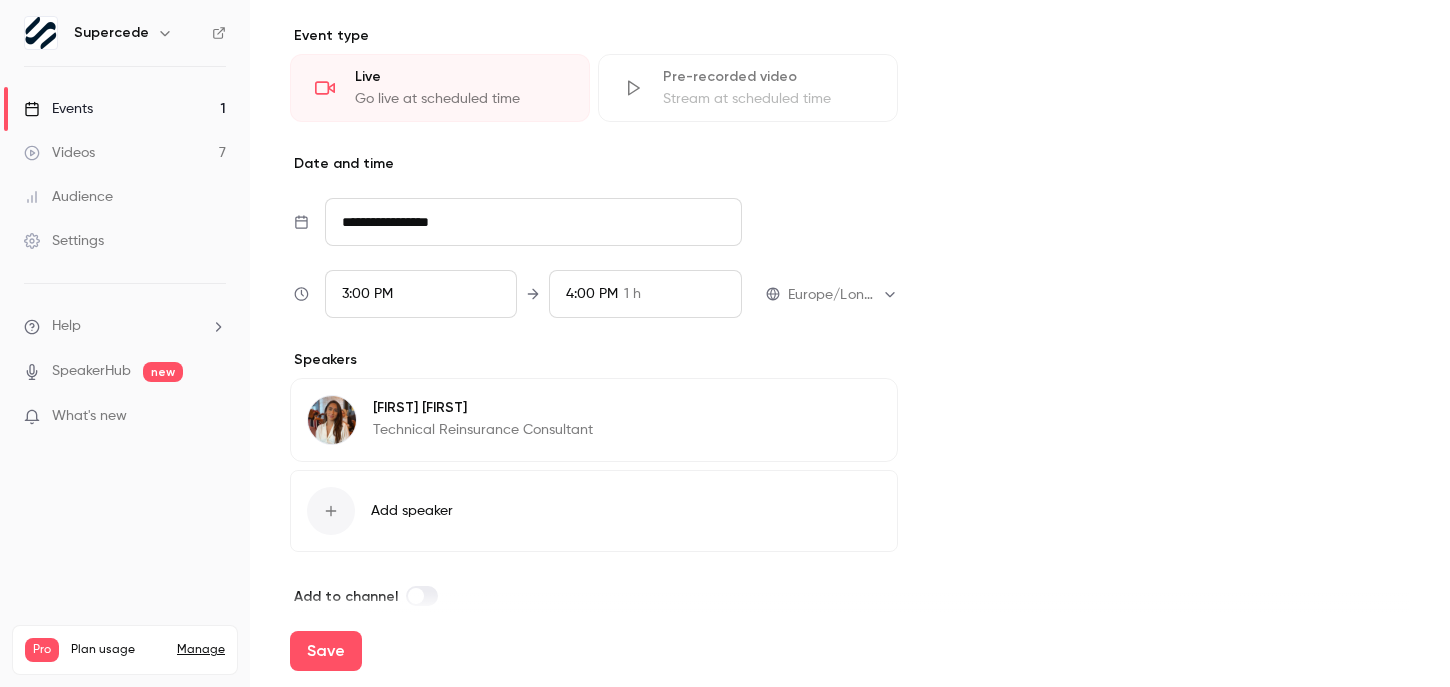 click on "Add speaker" at bounding box center [412, 511] 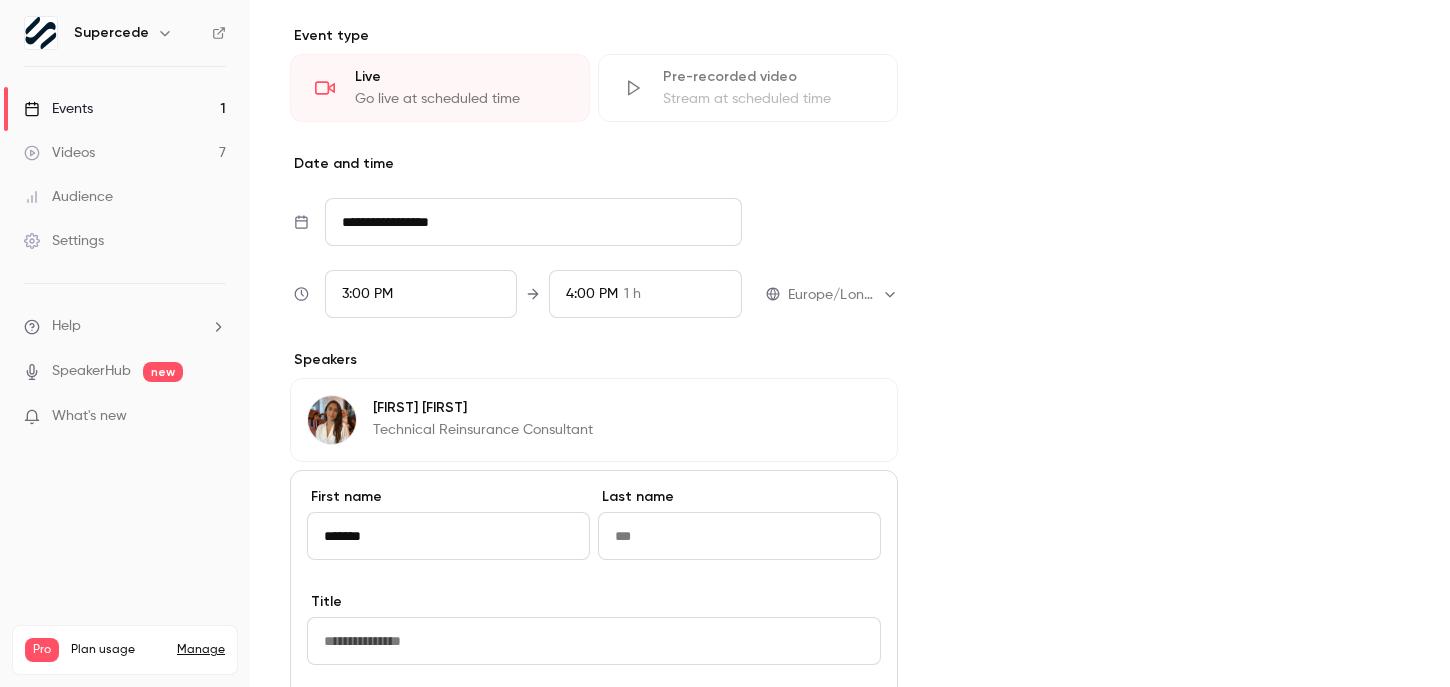 type on "*******" 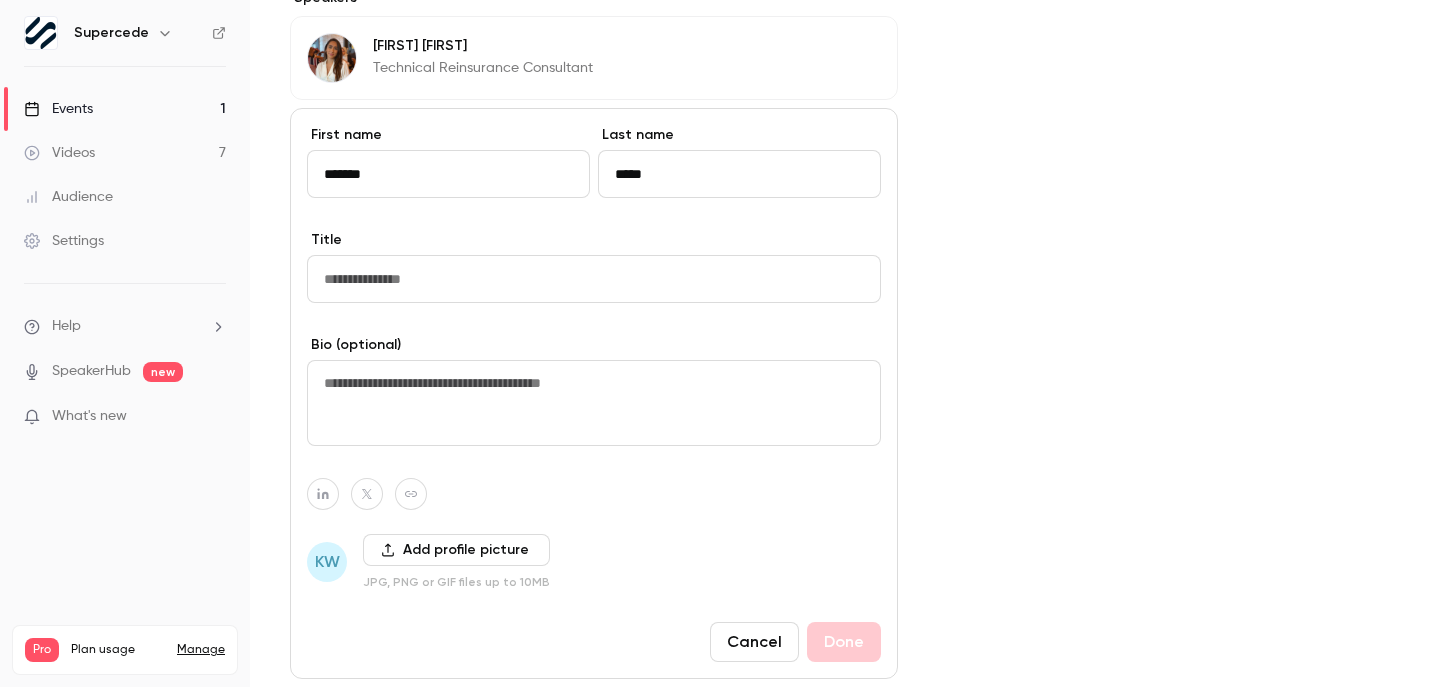scroll, scrollTop: 1122, scrollLeft: 0, axis: vertical 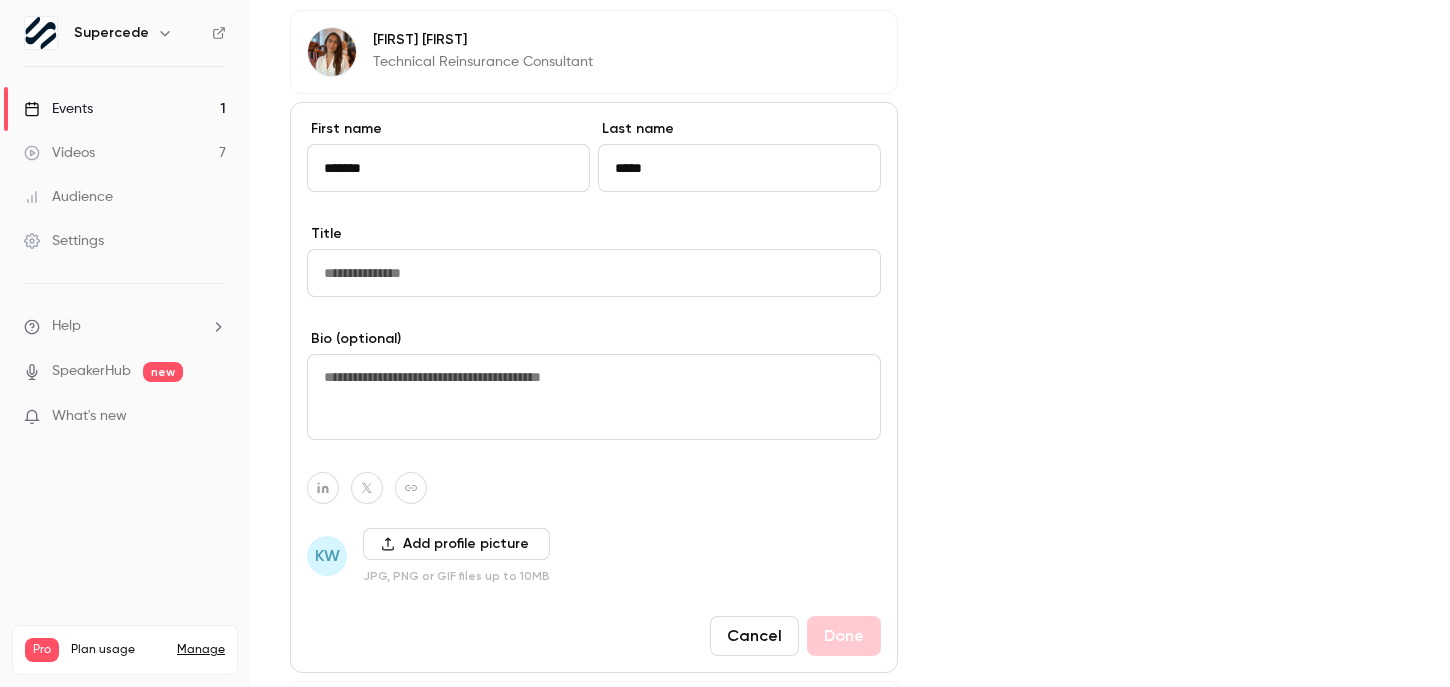 type on "*****" 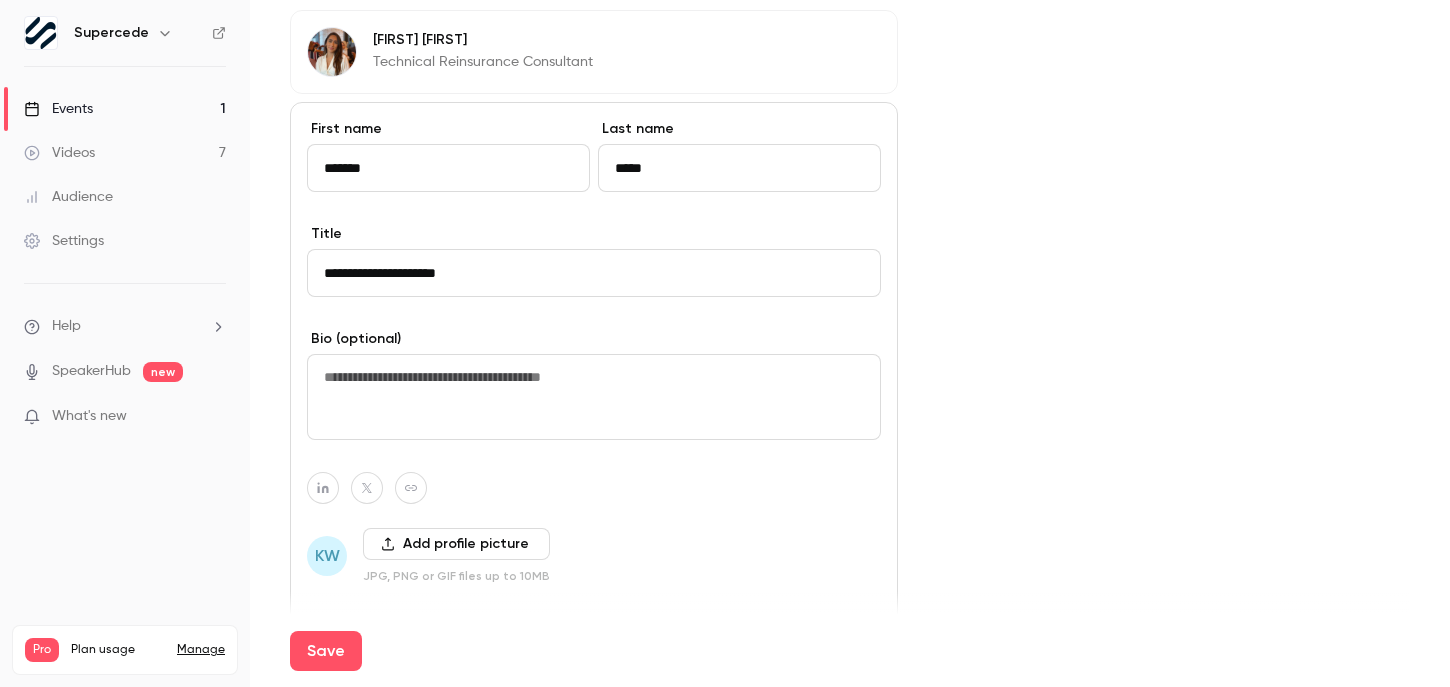 type on "**********" 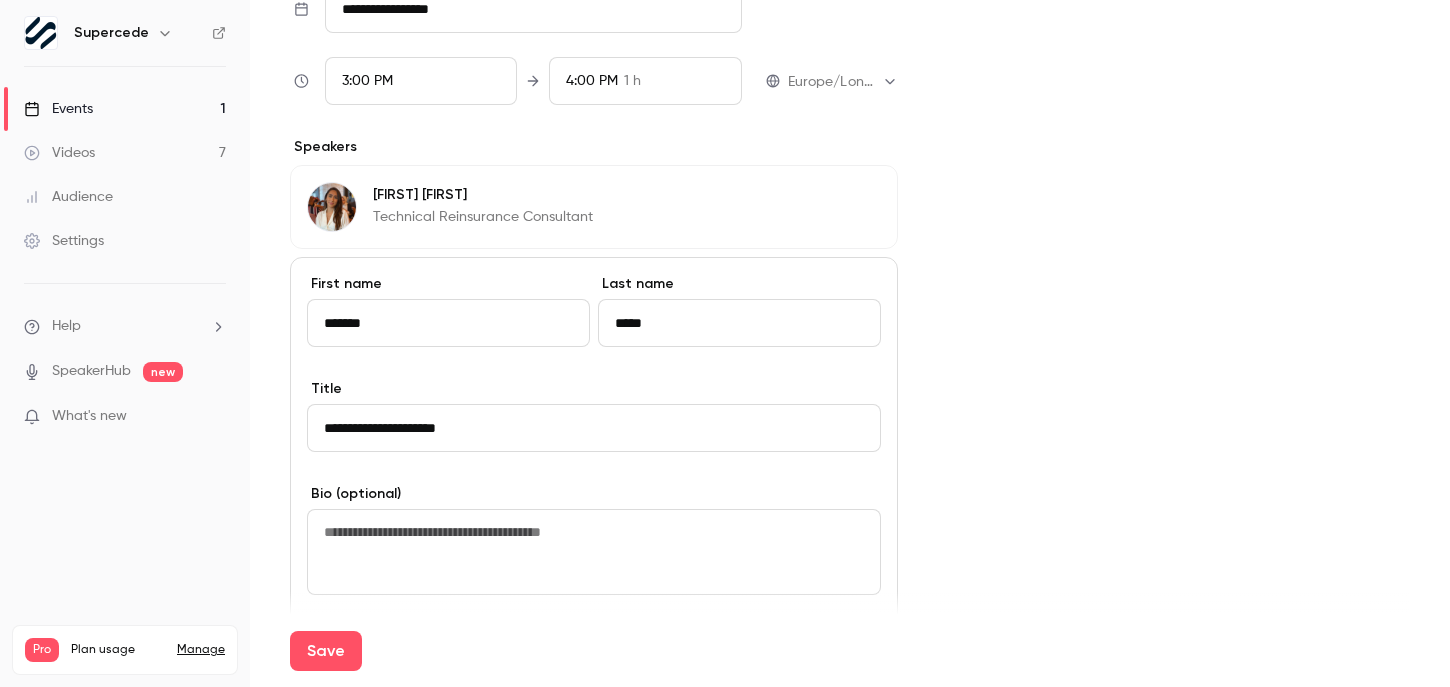 scroll, scrollTop: 961, scrollLeft: 0, axis: vertical 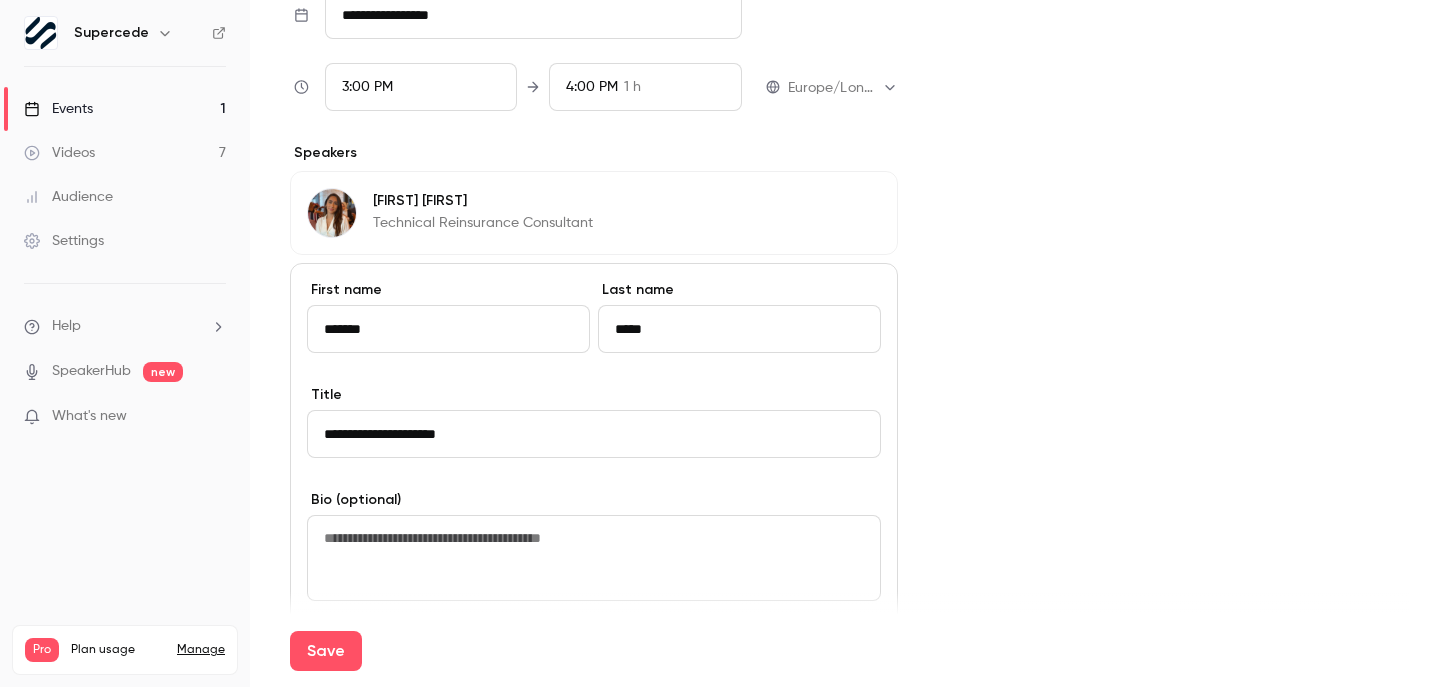 click on "Edit" at bounding box center (844, 204) 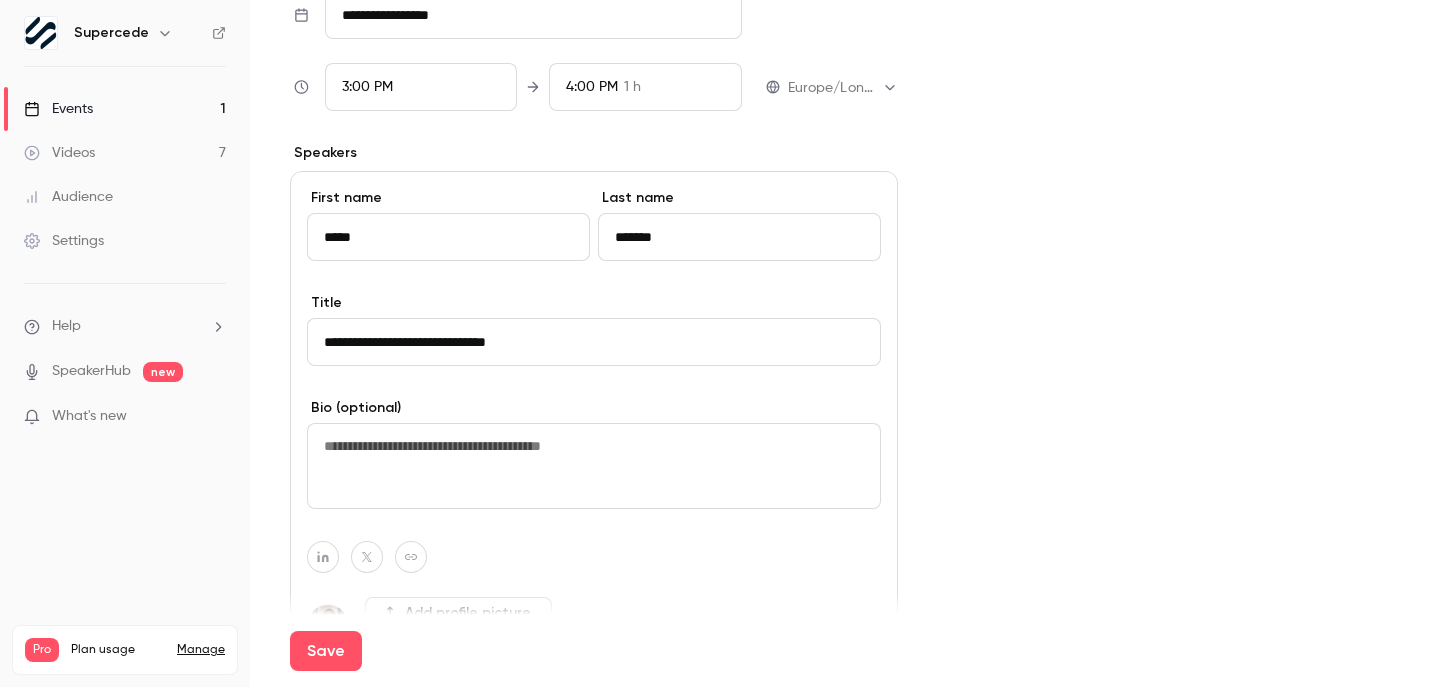 click on "**********" at bounding box center (594, 342) 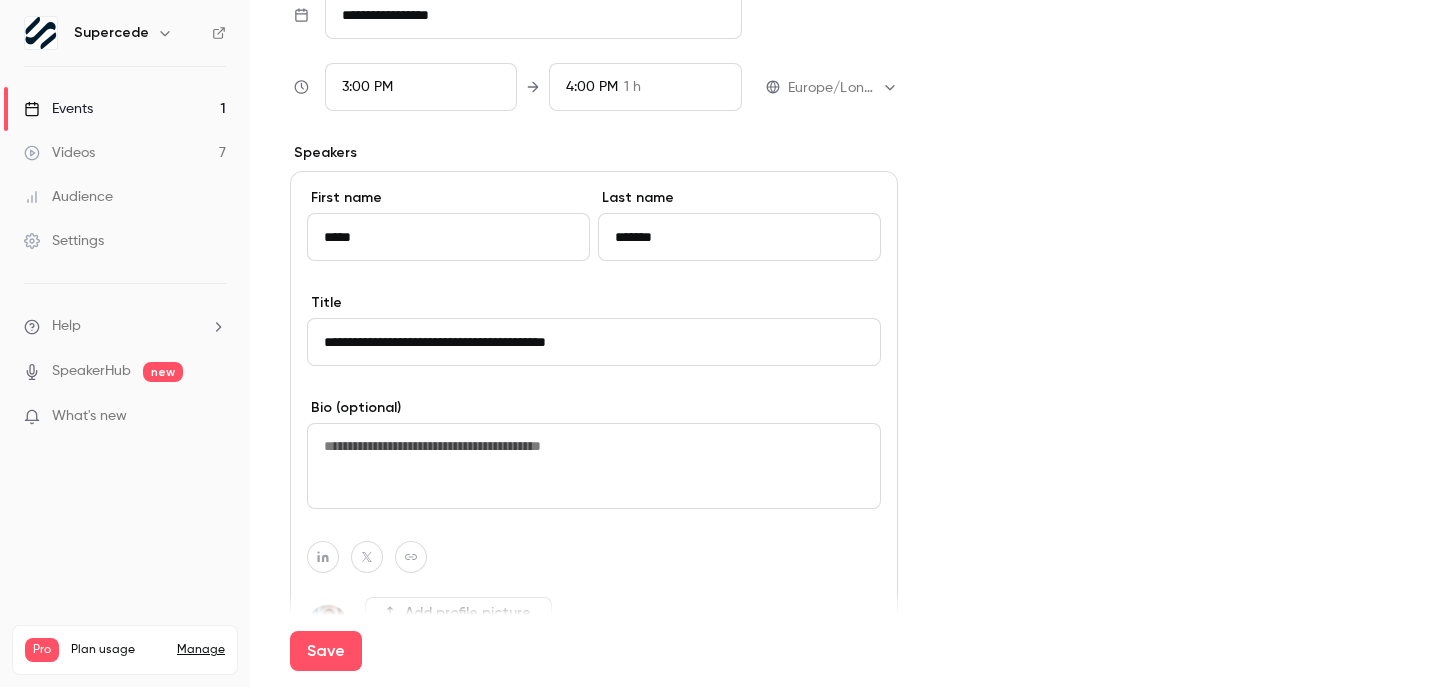 type on "**********" 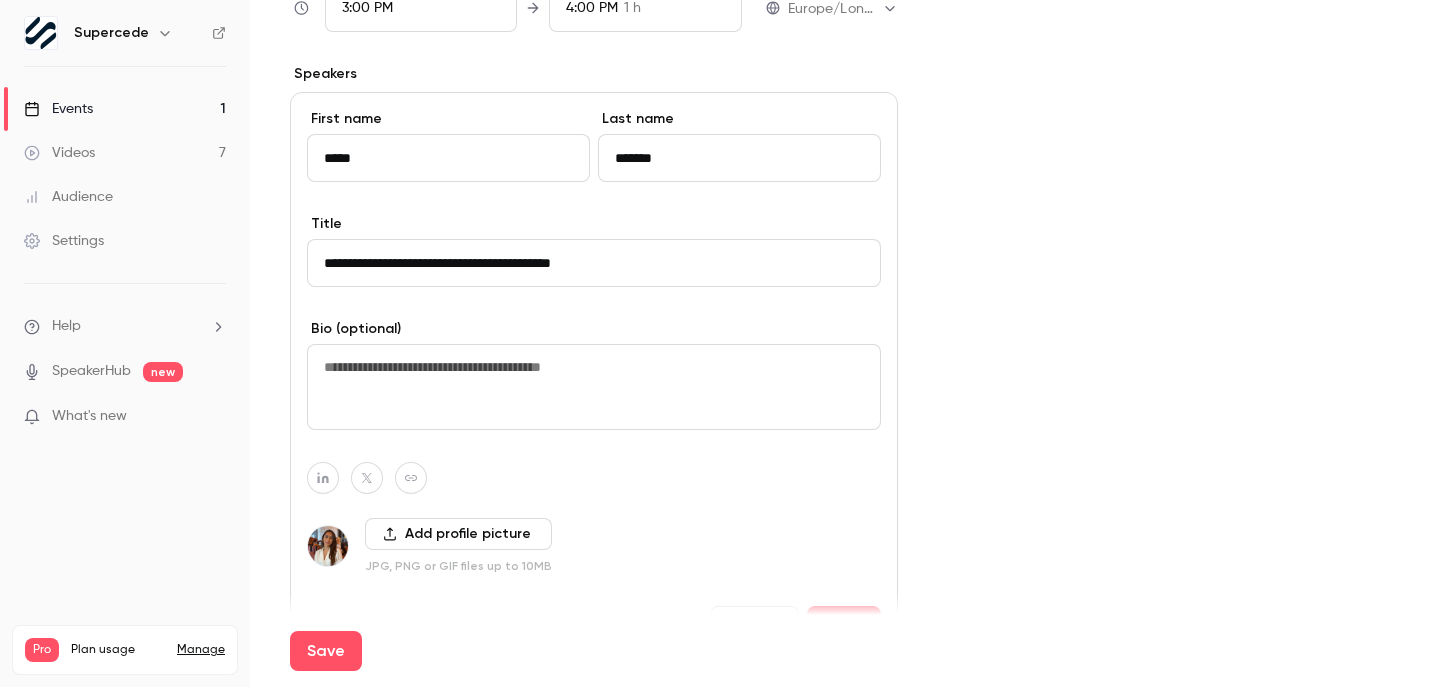 scroll, scrollTop: 1084, scrollLeft: 0, axis: vertical 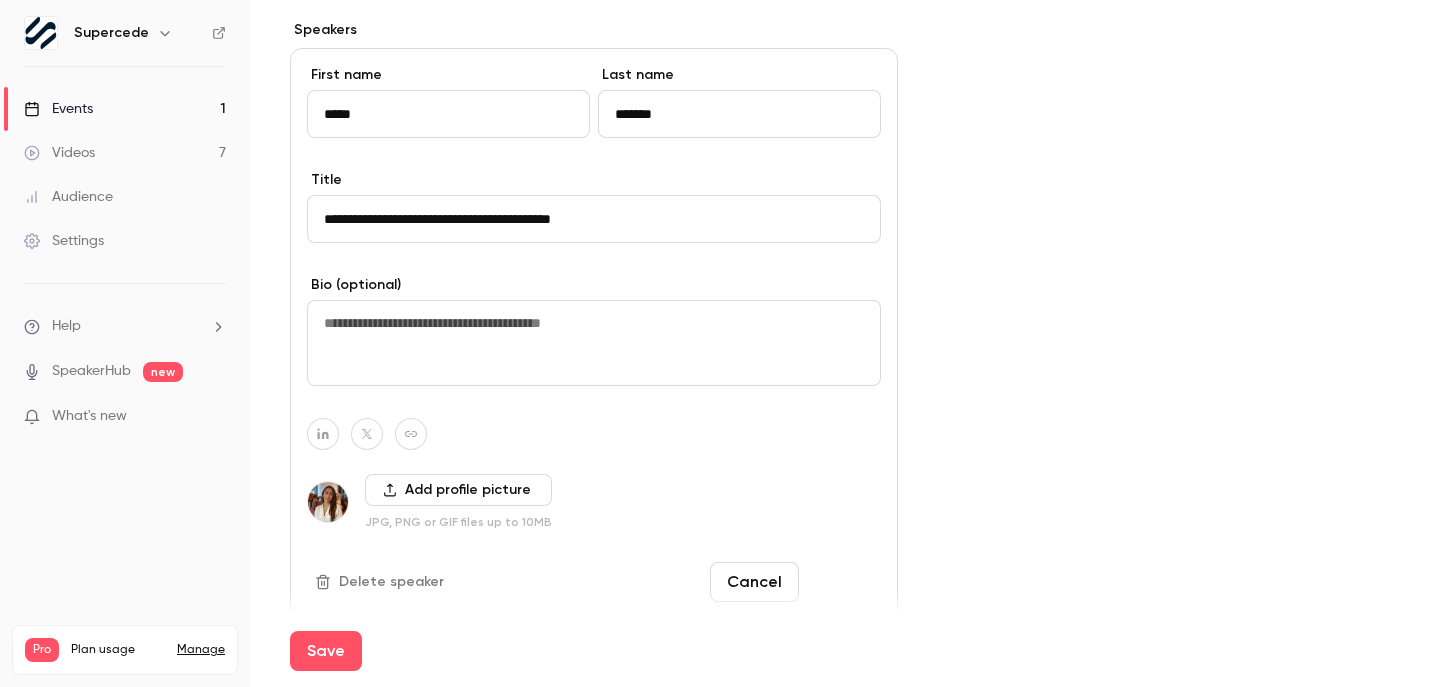 click on "Done" at bounding box center (844, 582) 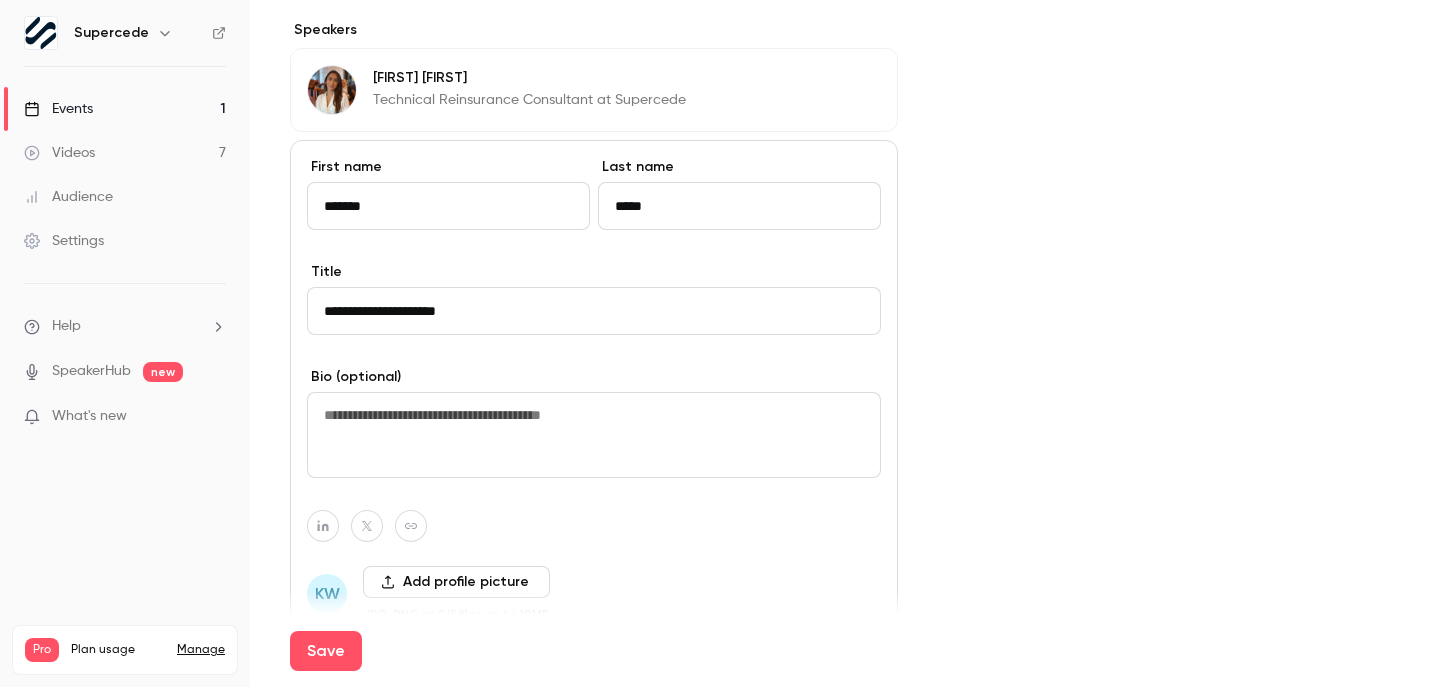 click on "**********" at bounding box center (594, 311) 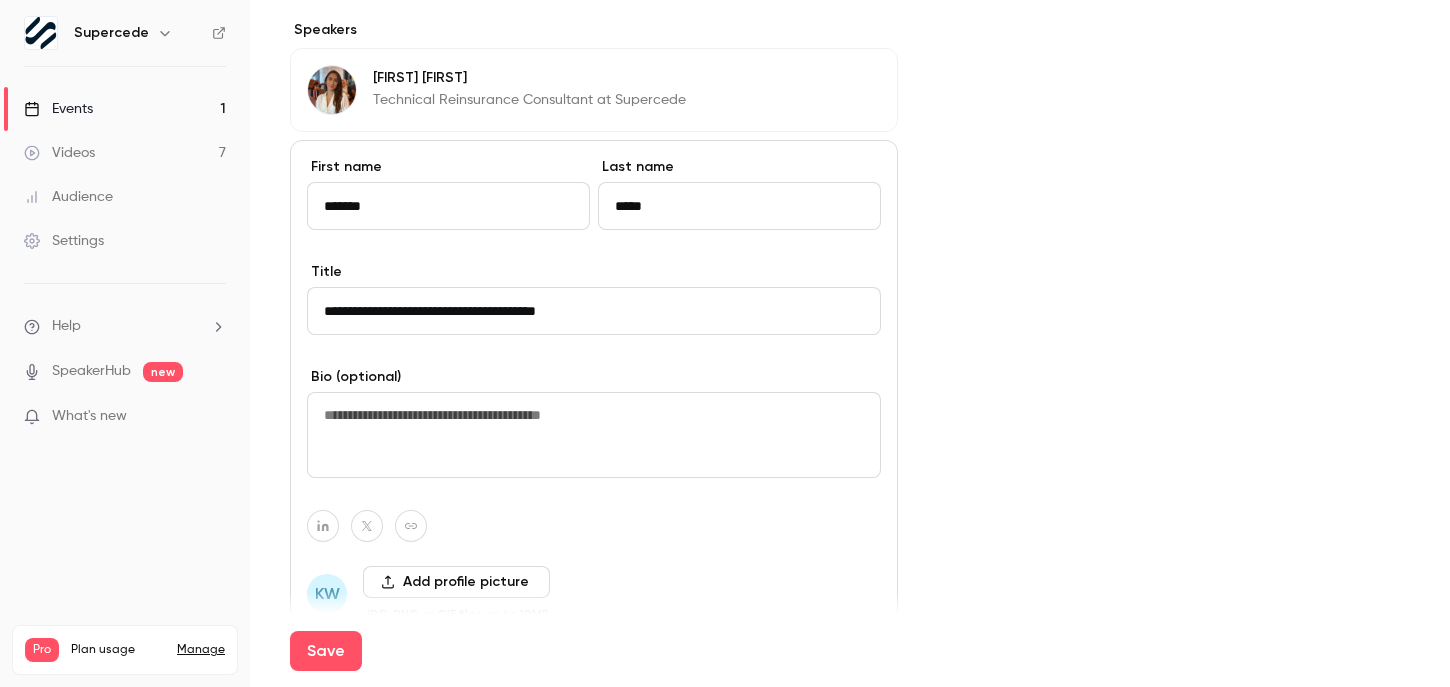 type on "**********" 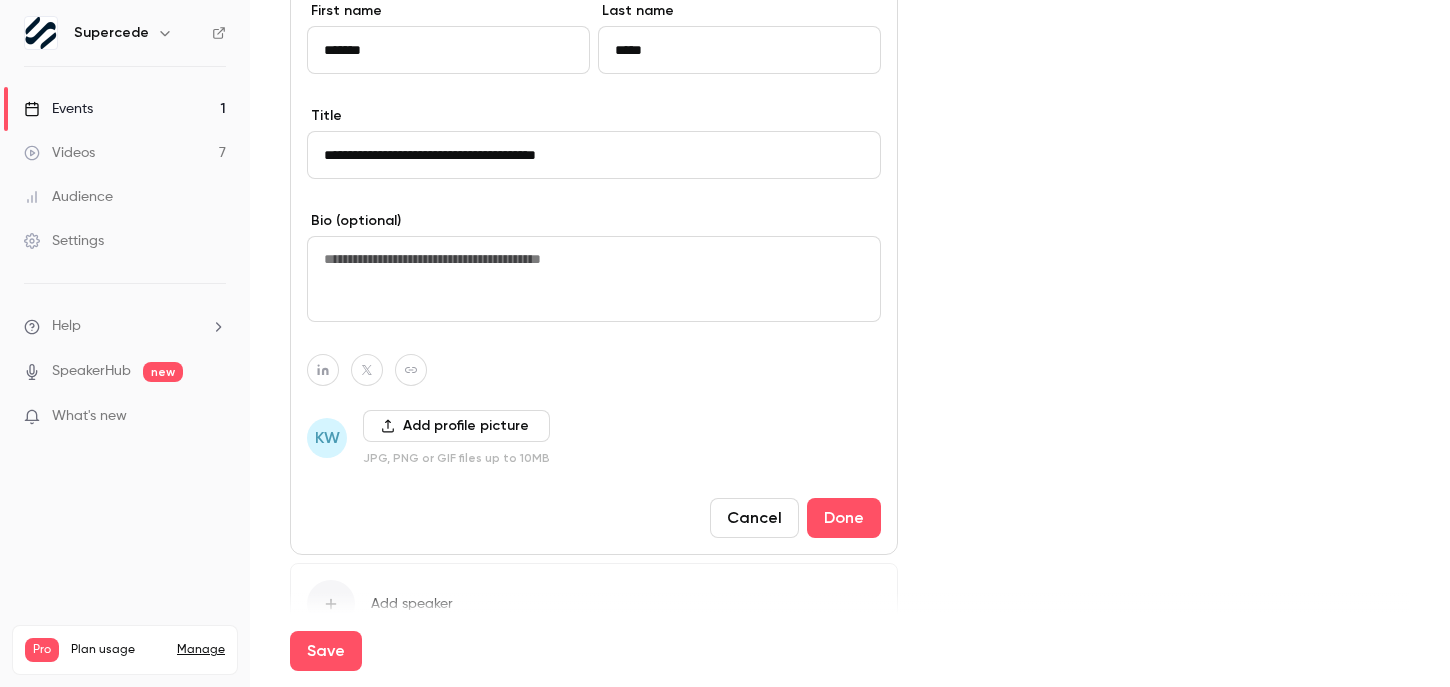 scroll, scrollTop: 1244, scrollLeft: 0, axis: vertical 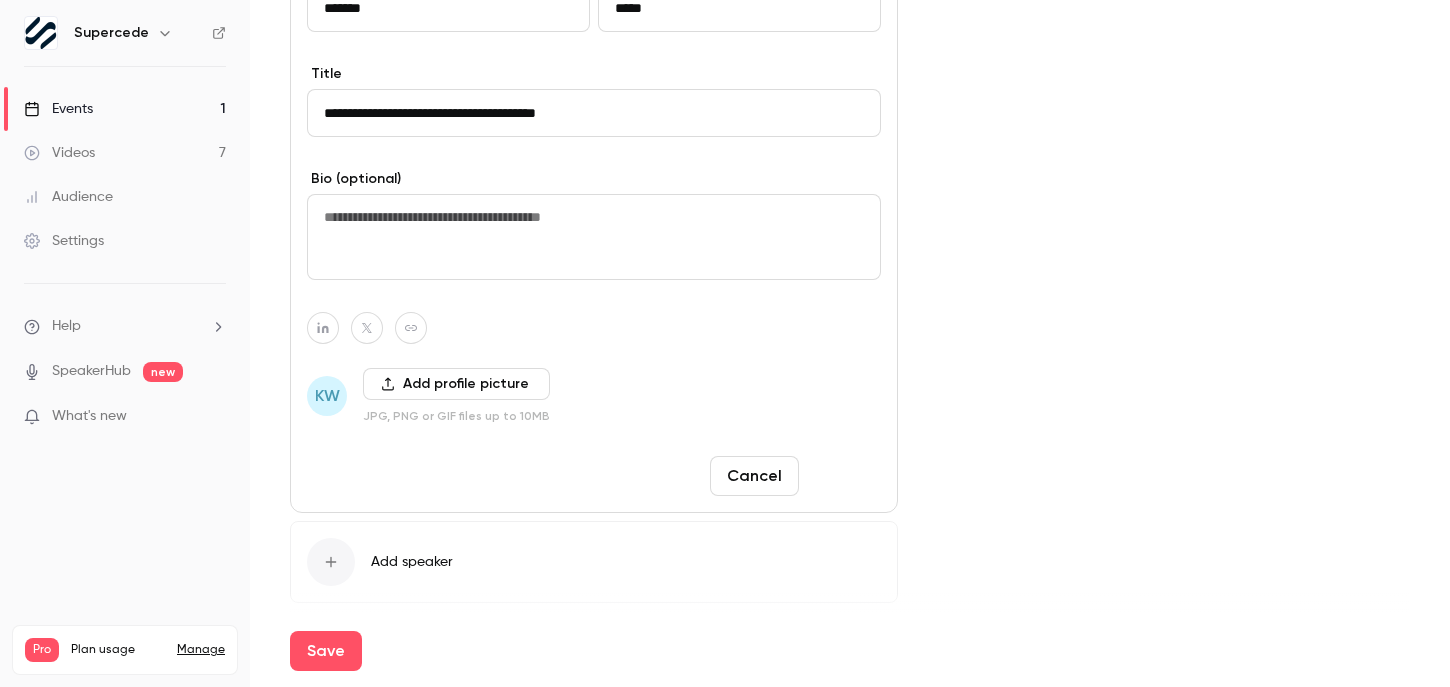 click on "Done" at bounding box center (844, 476) 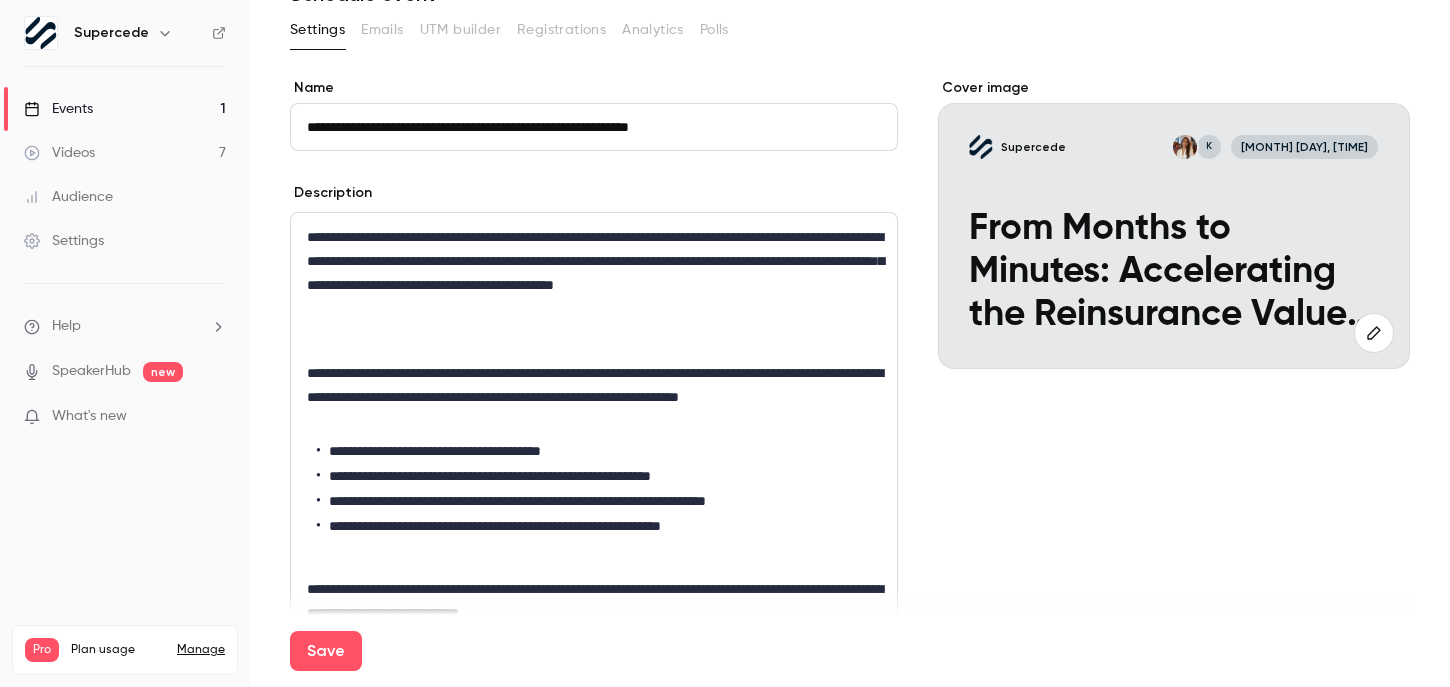 scroll, scrollTop: 99, scrollLeft: 0, axis: vertical 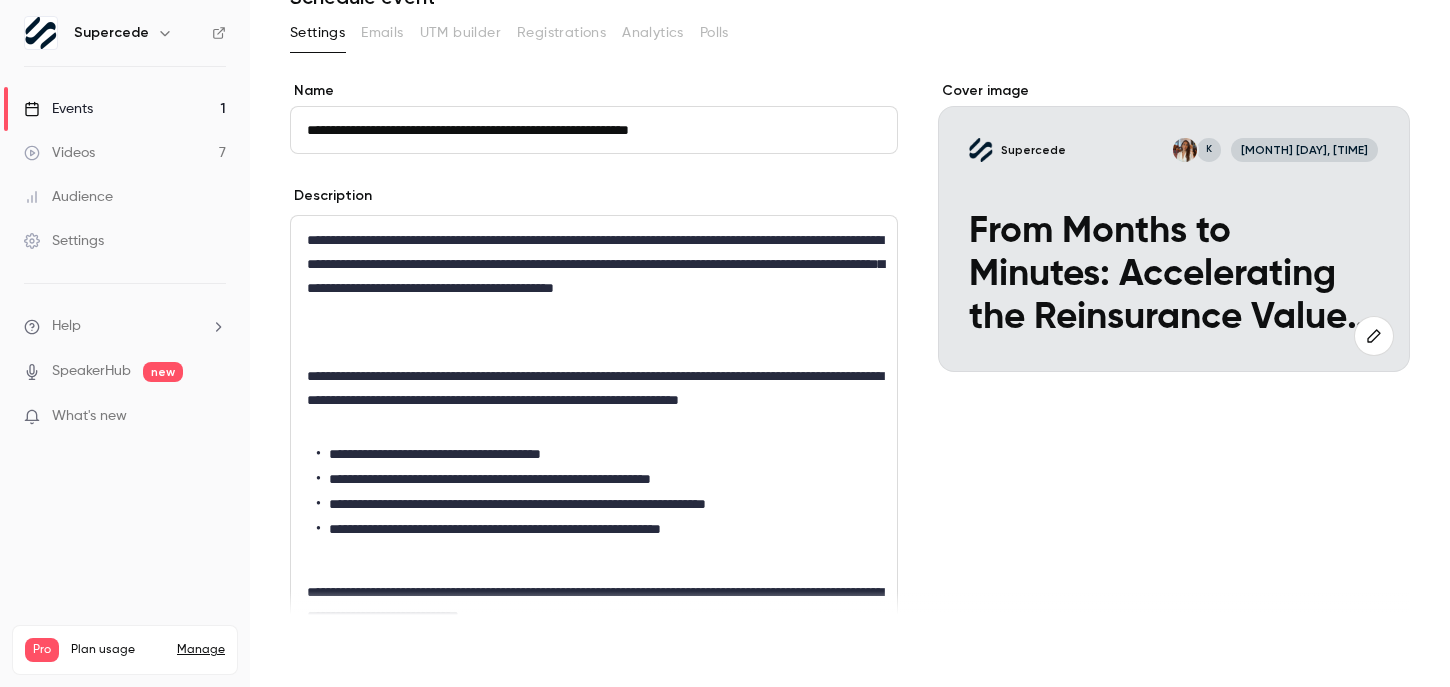 click on "Save" at bounding box center [326, 651] 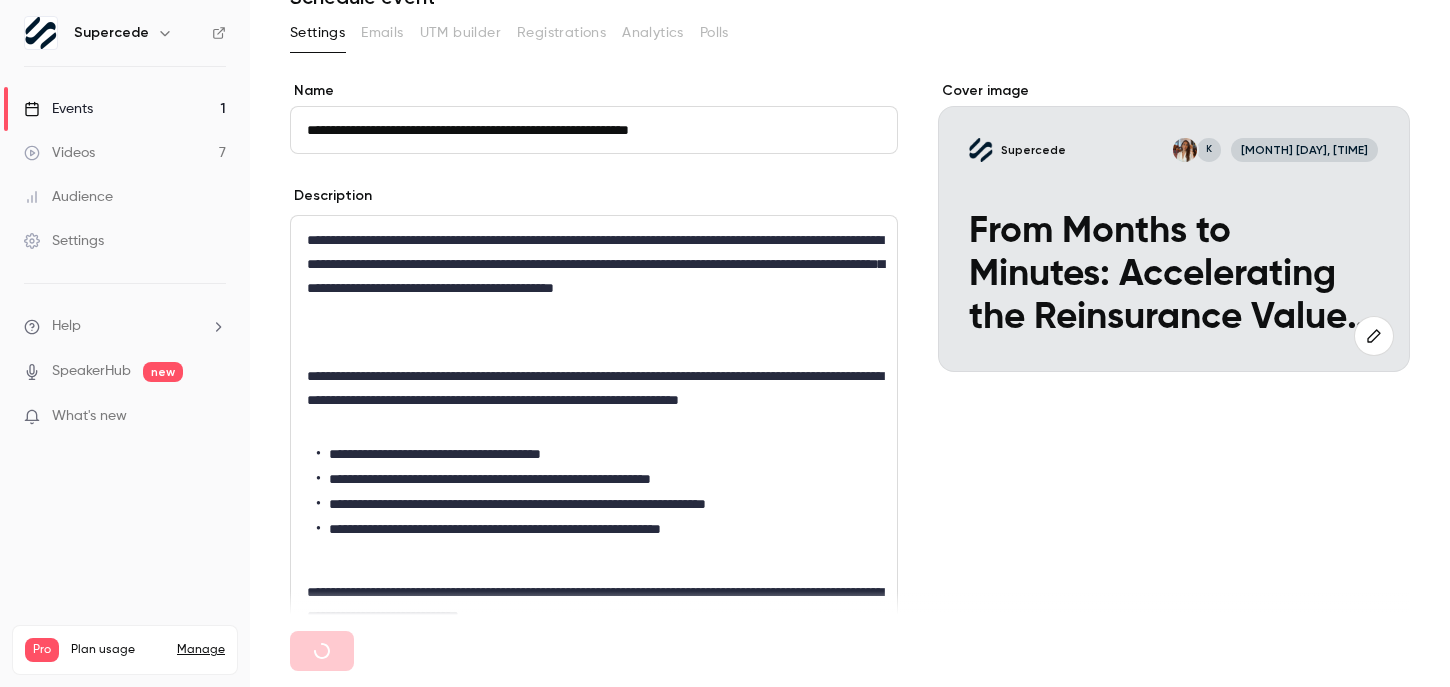 type 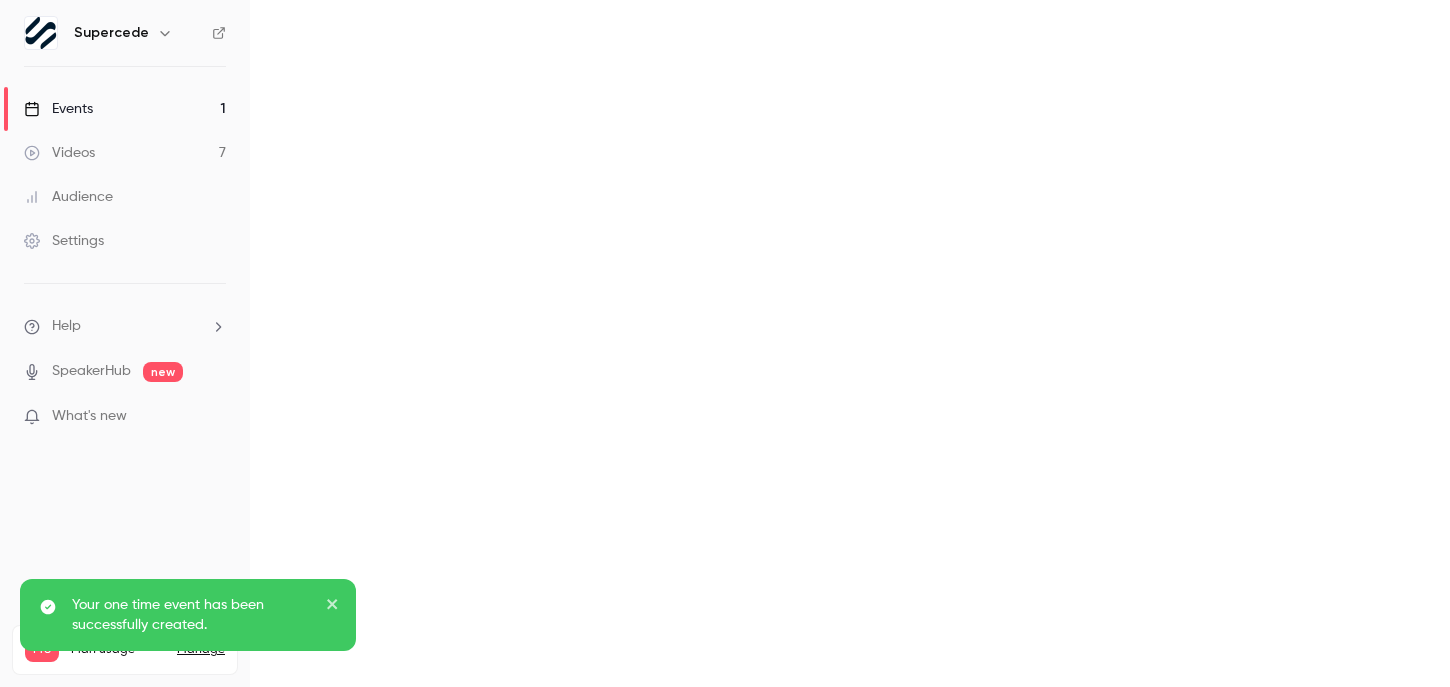 scroll, scrollTop: 0, scrollLeft: 0, axis: both 